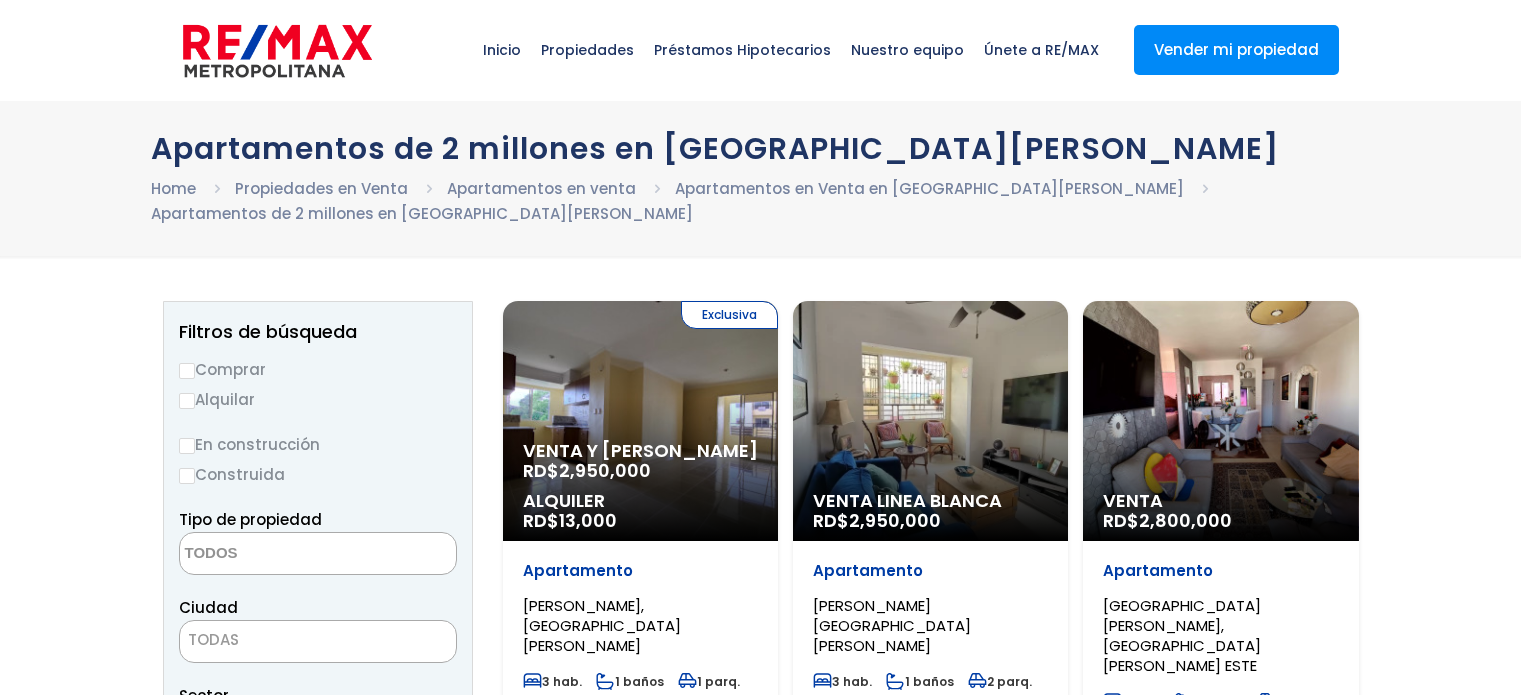 select 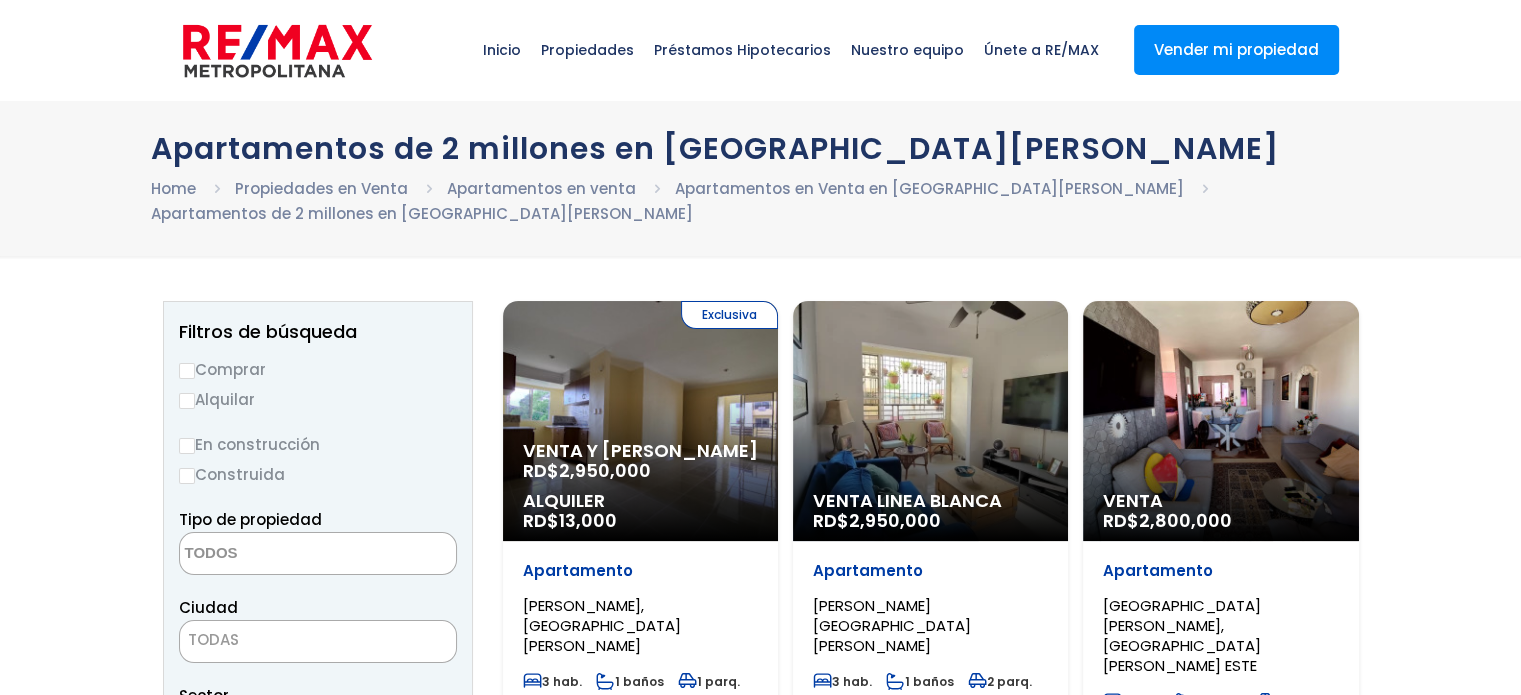 scroll, scrollTop: 0, scrollLeft: 0, axis: both 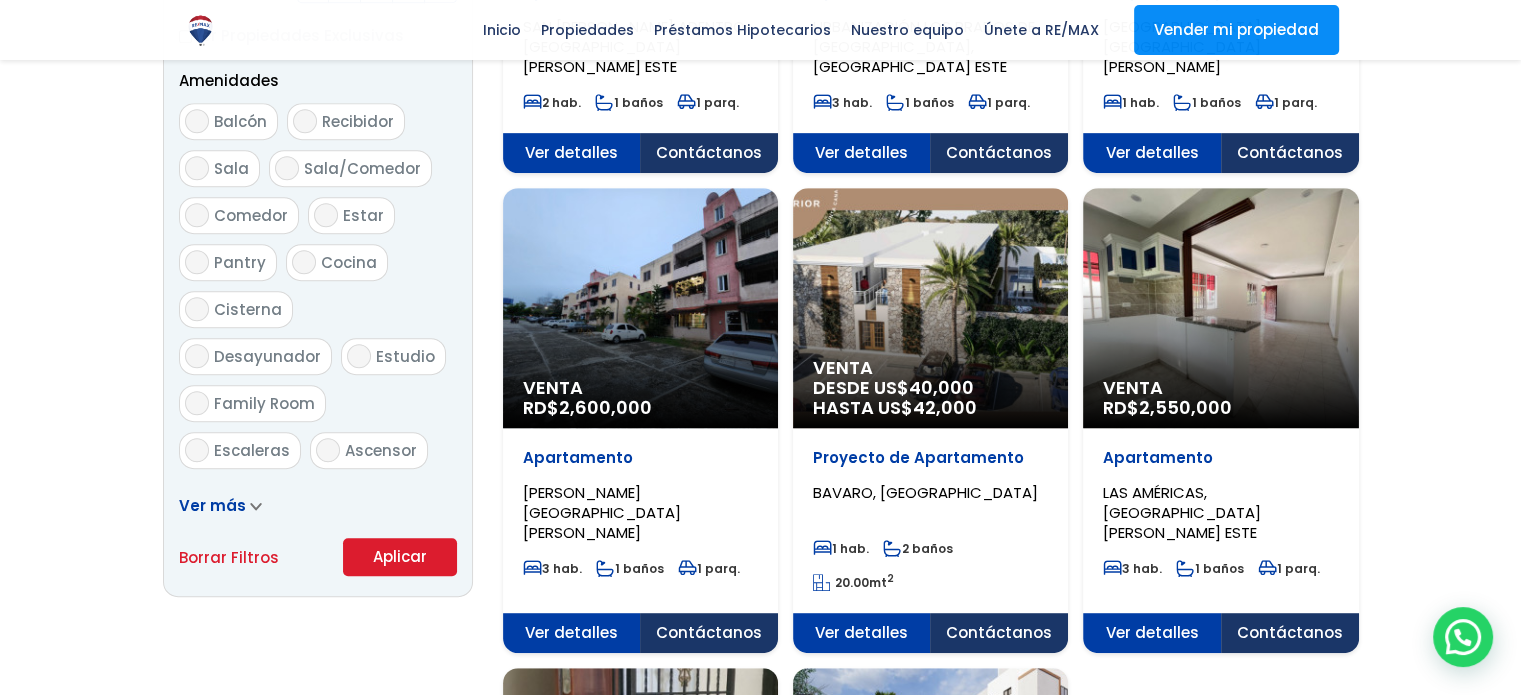 click on "LAS AMÉRICAS, [GEOGRAPHIC_DATA][PERSON_NAME] ESTE" at bounding box center [602, -440] 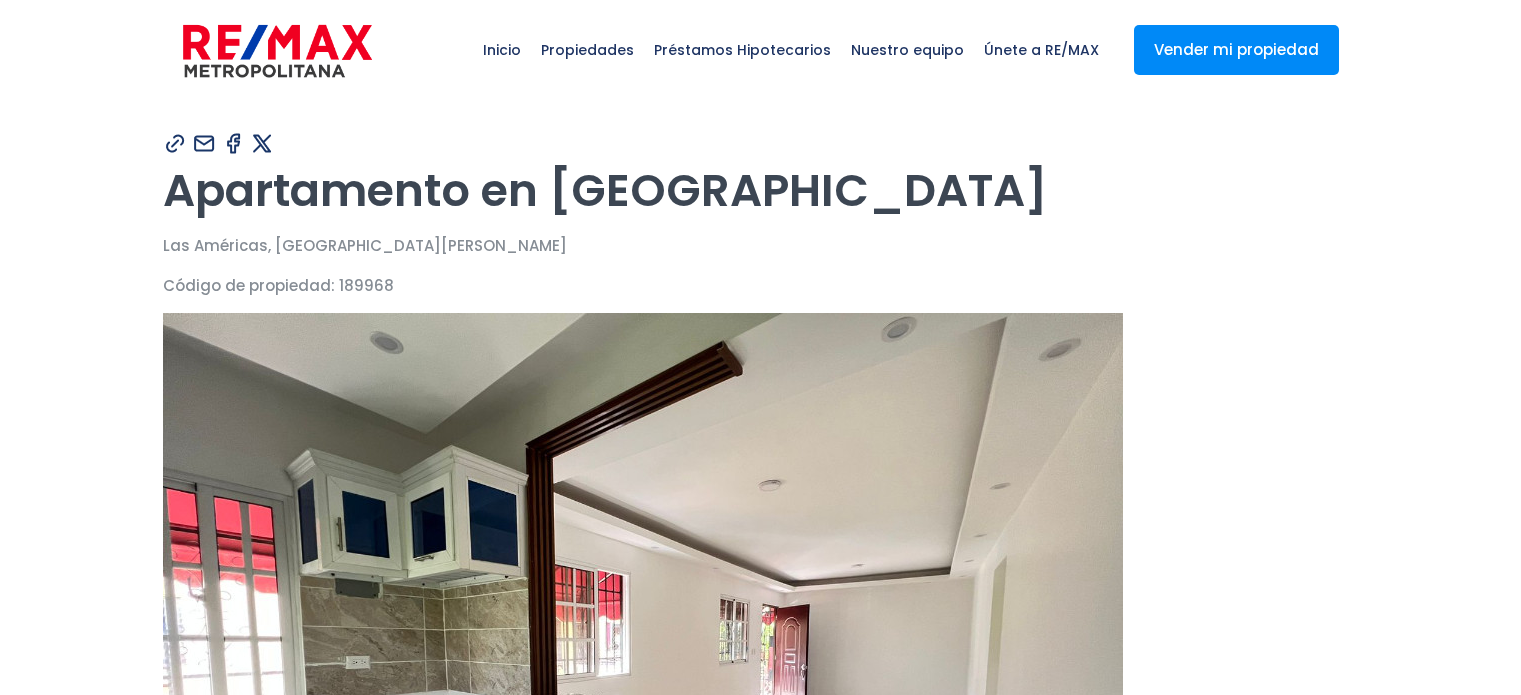 scroll, scrollTop: 0, scrollLeft: 0, axis: both 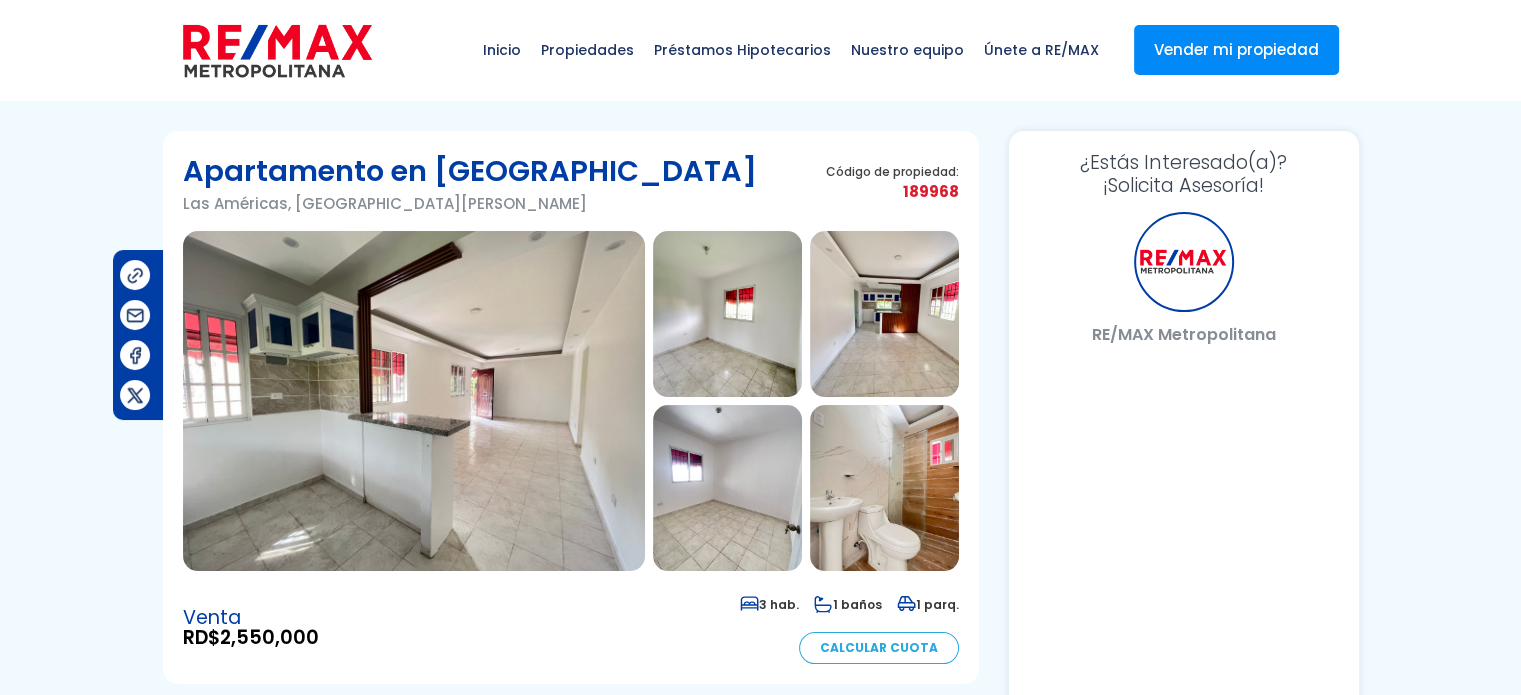 select on "DO" 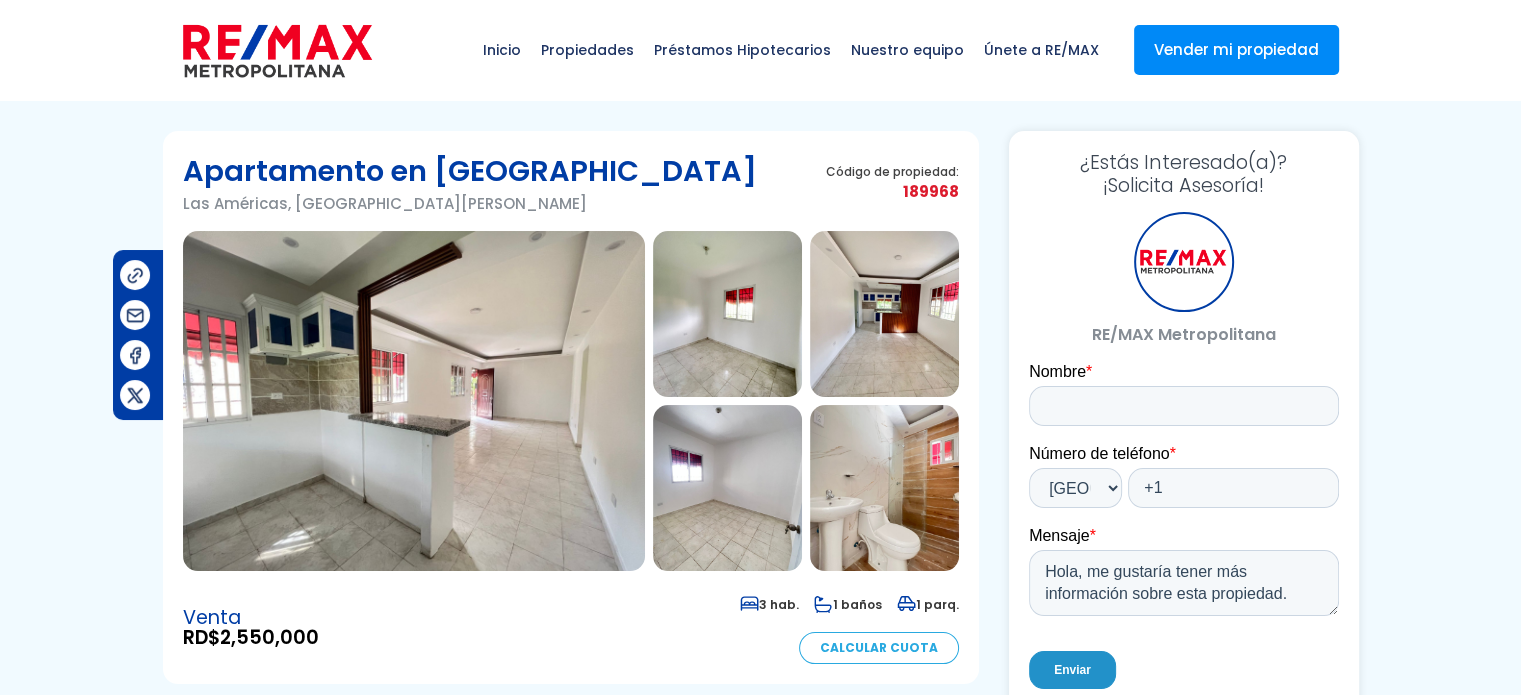 scroll, scrollTop: 0, scrollLeft: 0, axis: both 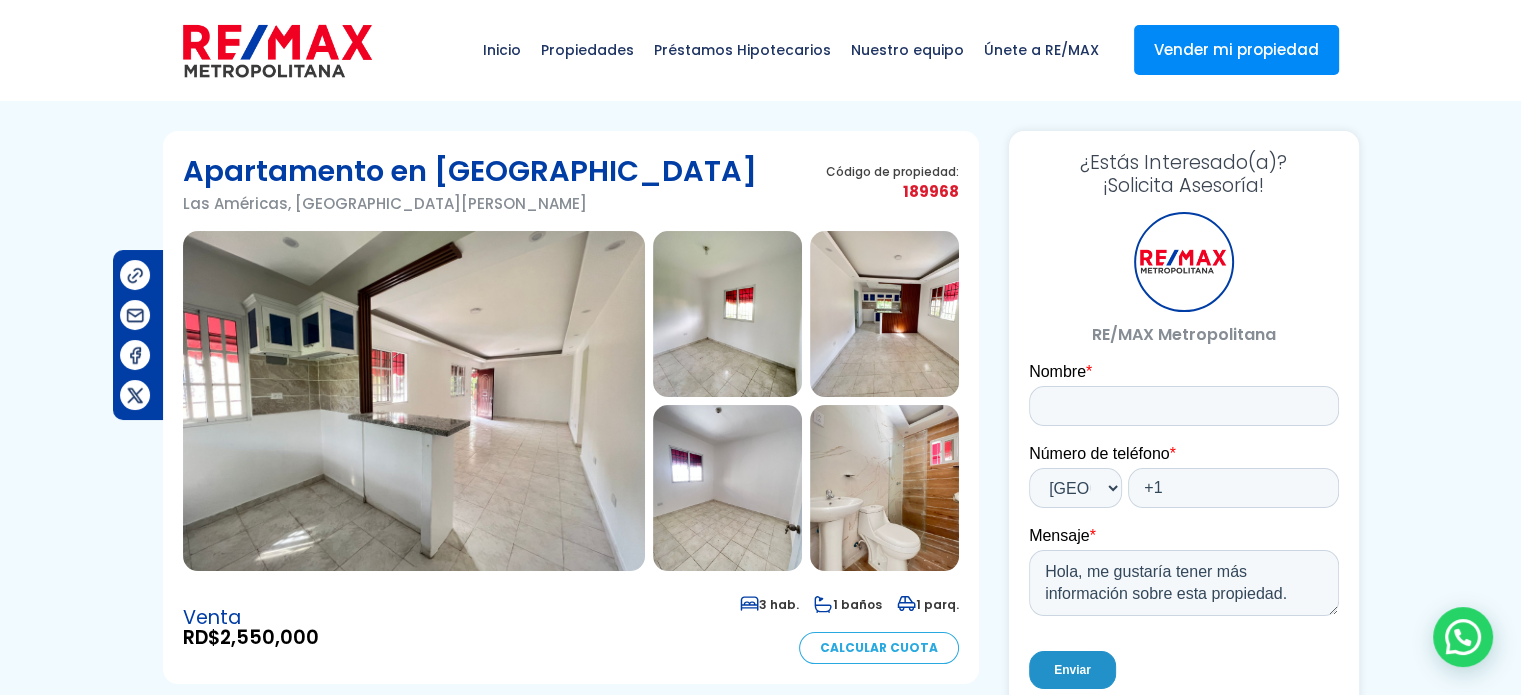 click at bounding box center (414, 401) 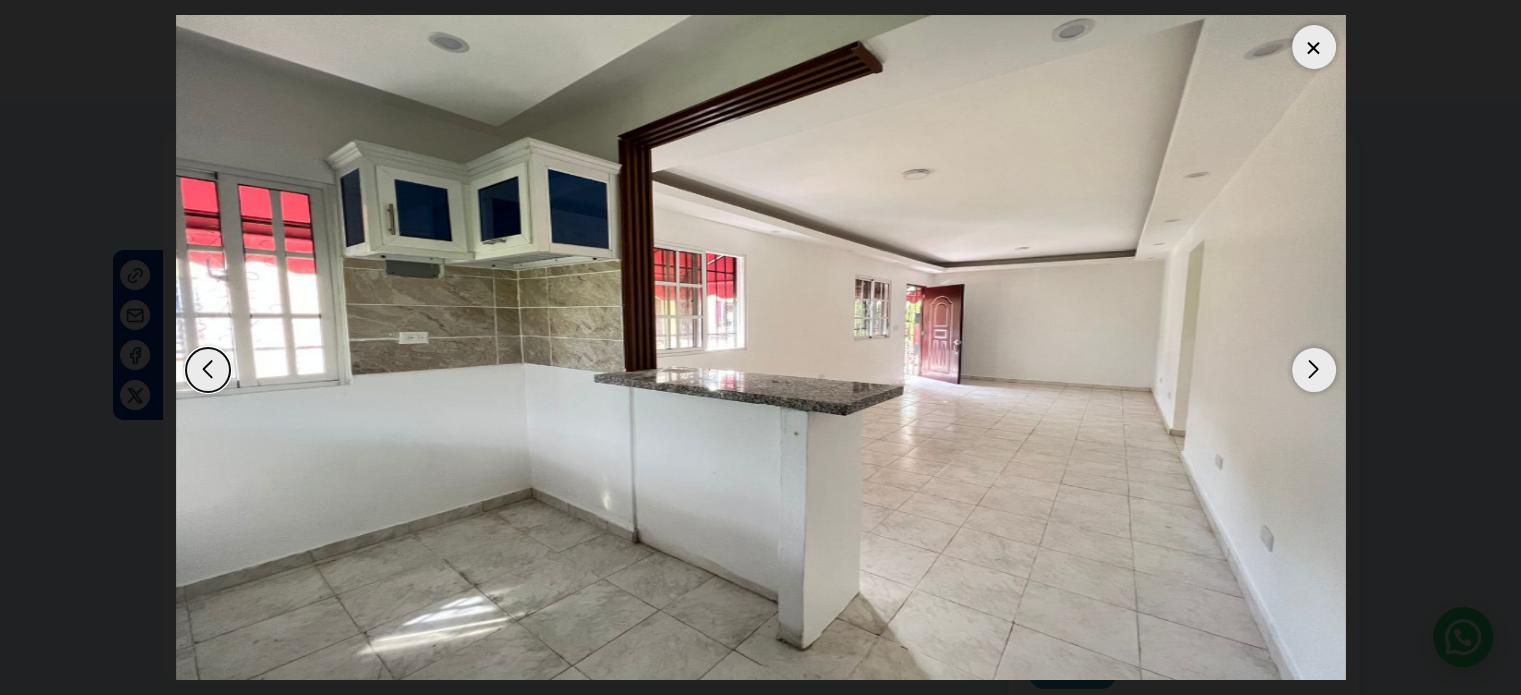 click at bounding box center [1314, 370] 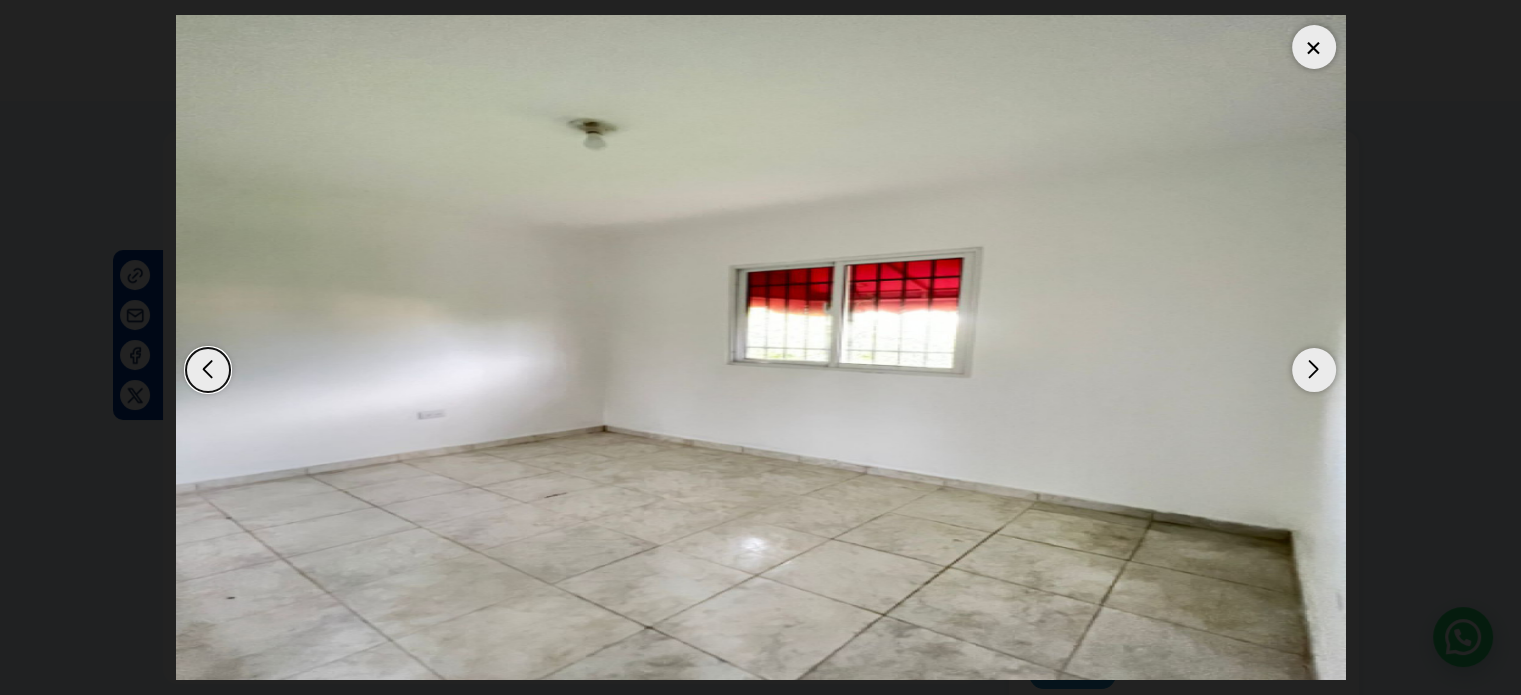 click at bounding box center [1314, 370] 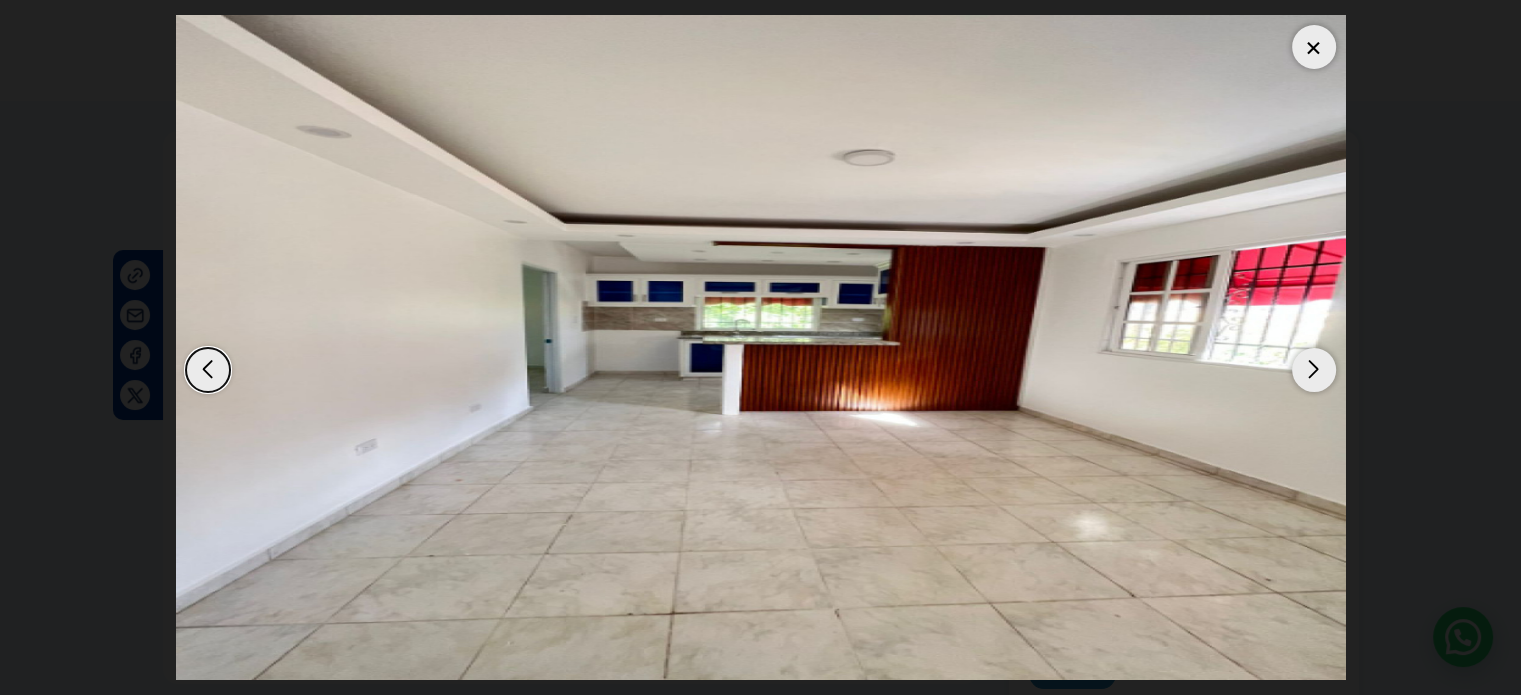 click at bounding box center (1314, 370) 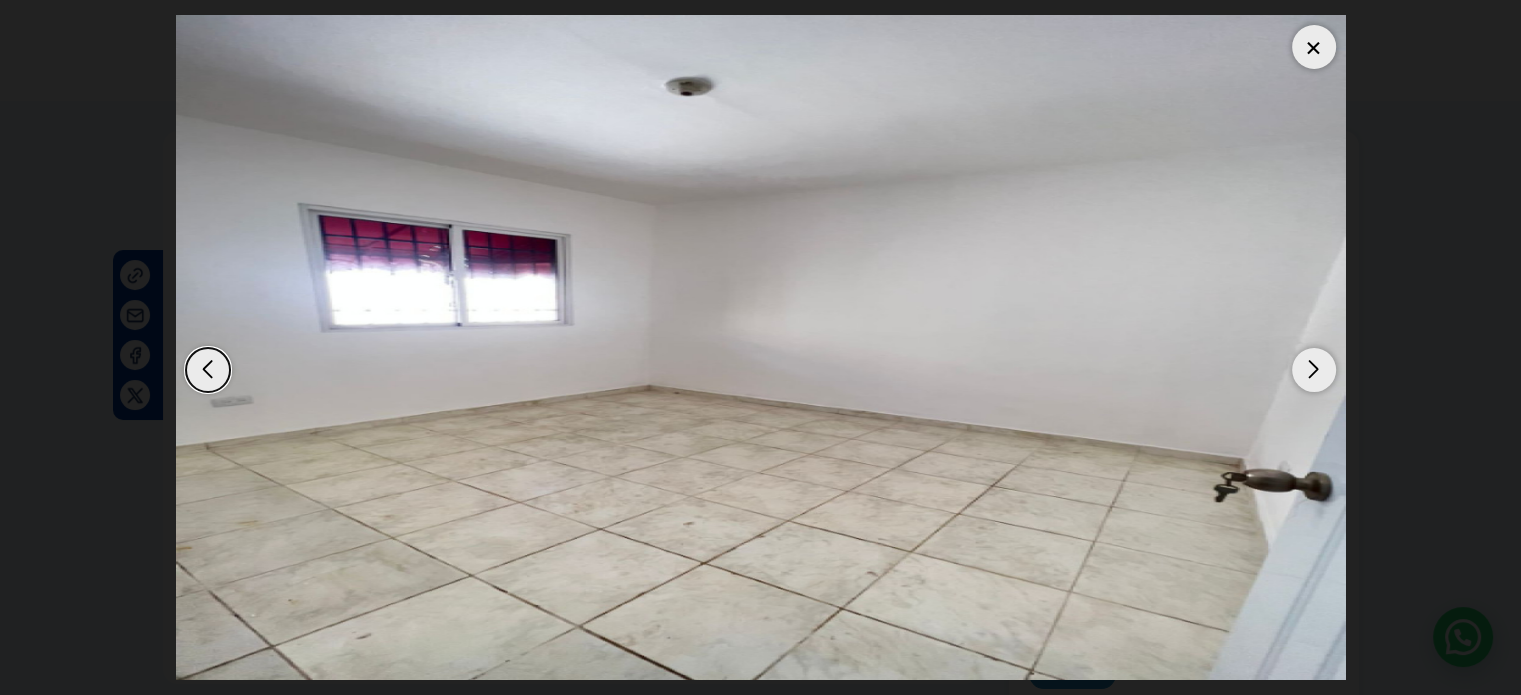 click at bounding box center [1314, 370] 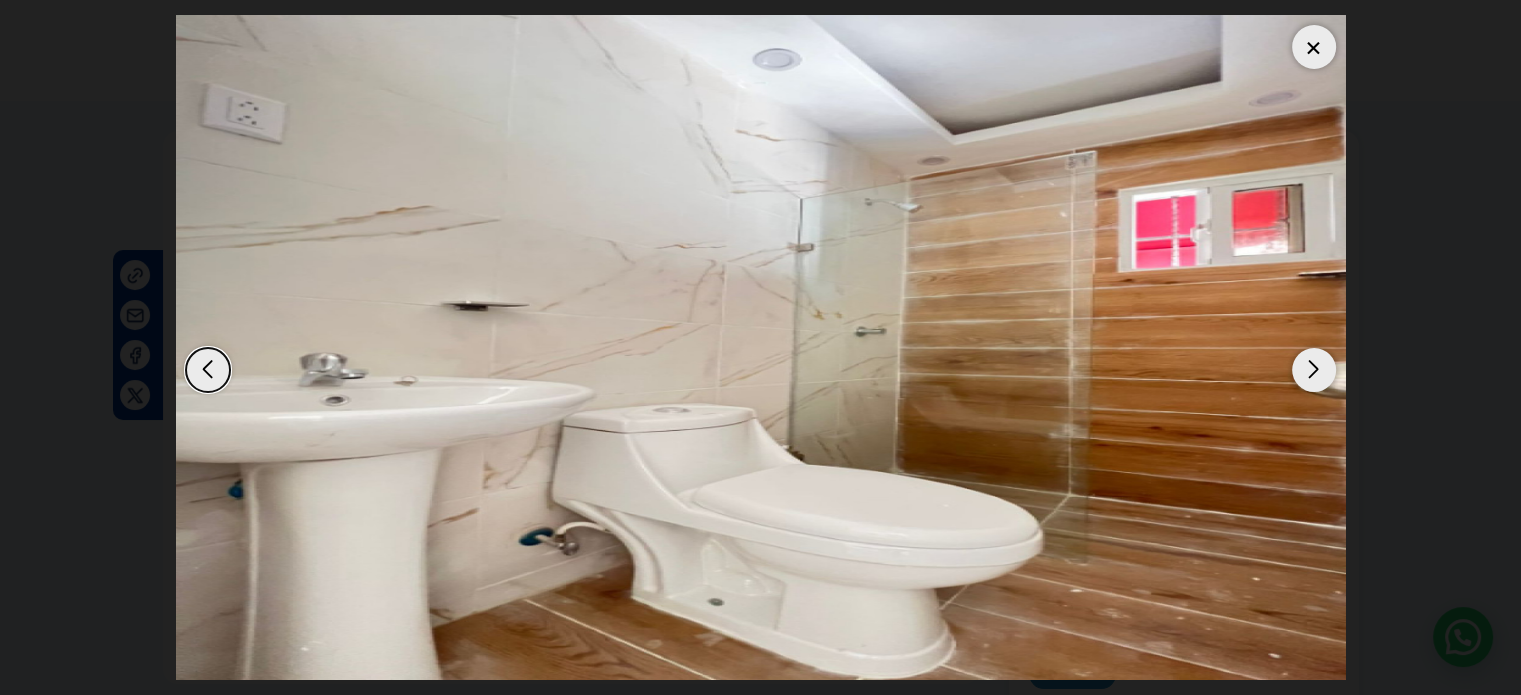 click at bounding box center (1314, 370) 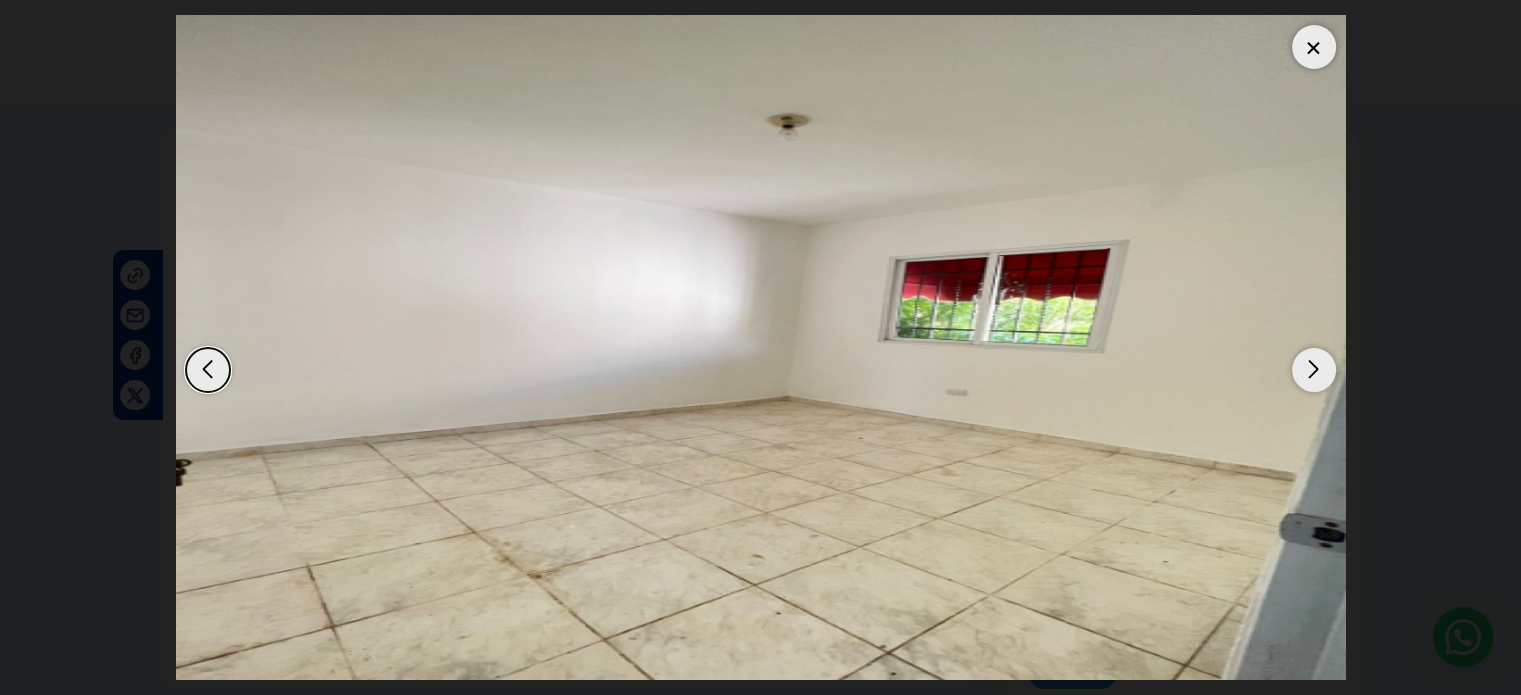 click at bounding box center [1314, 370] 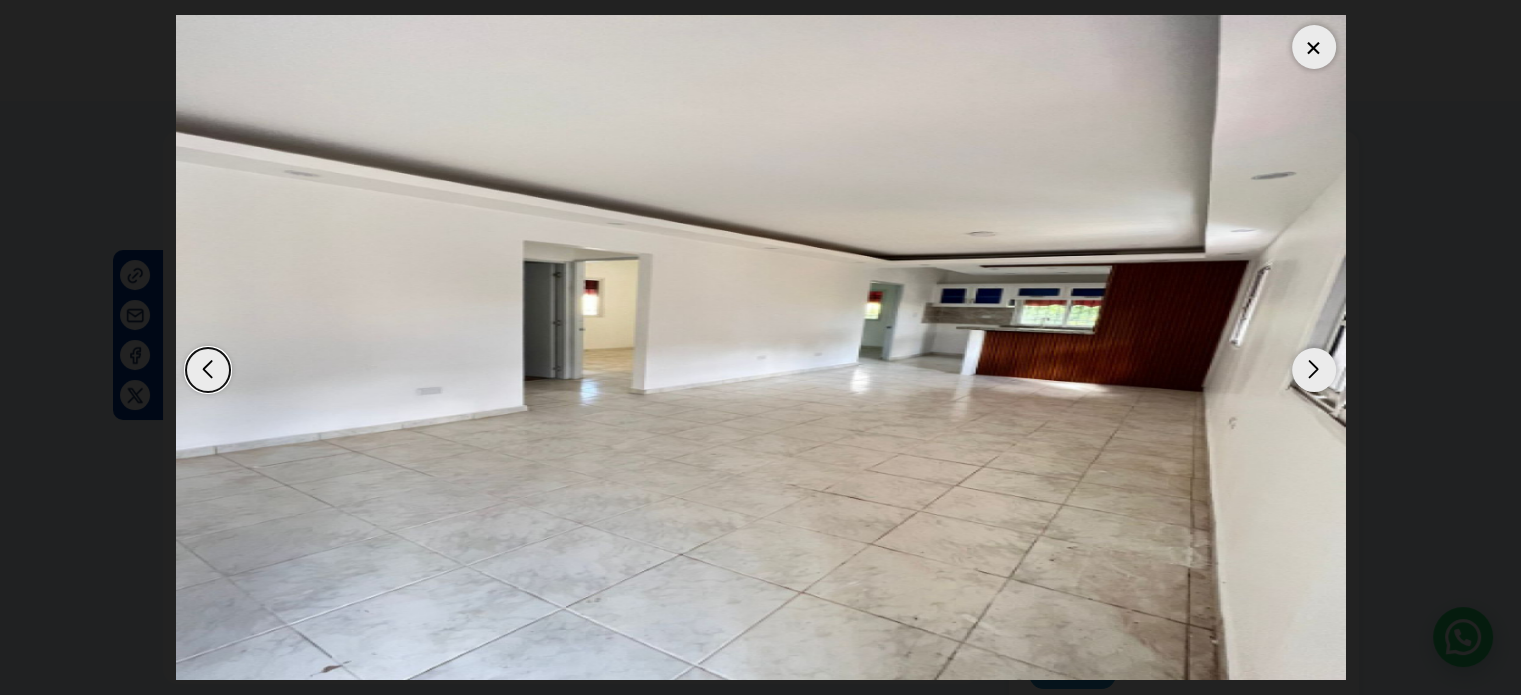click at bounding box center (1314, 370) 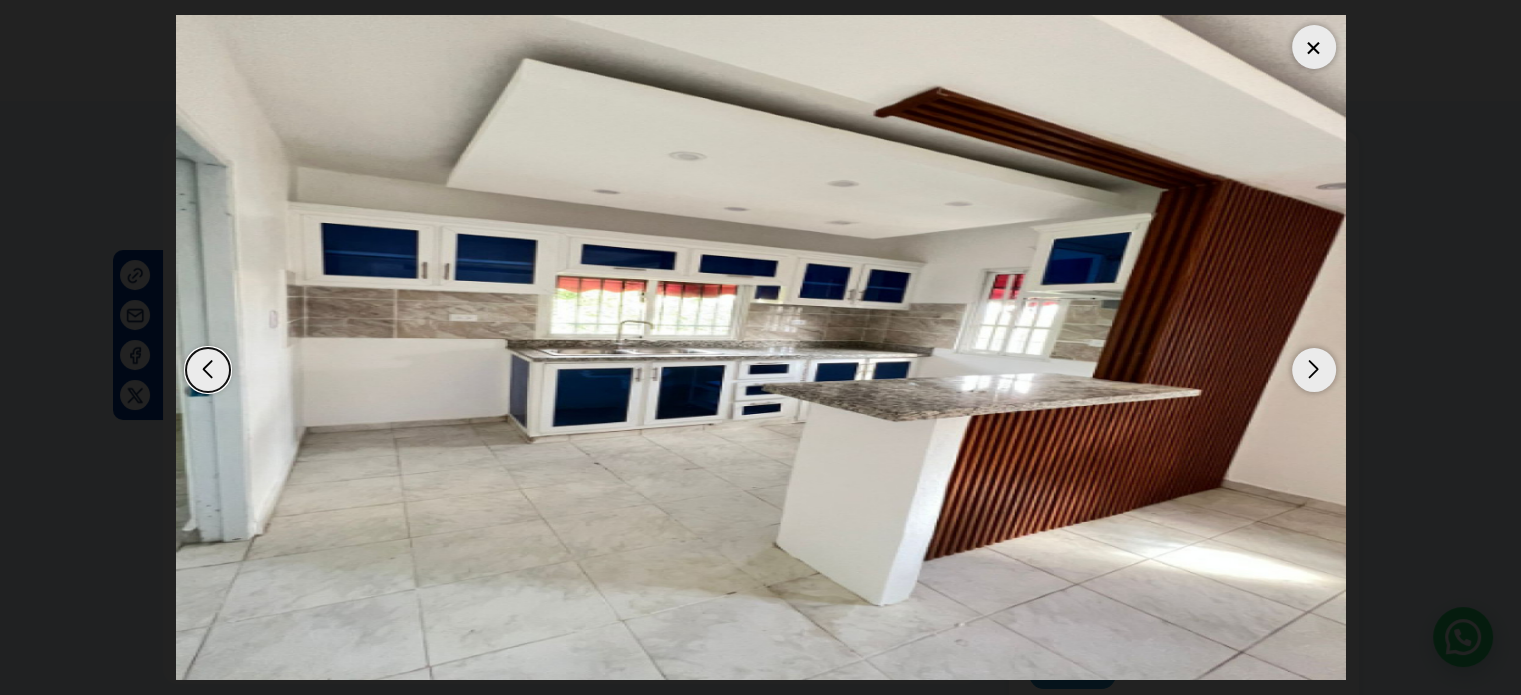 click at bounding box center (1314, 370) 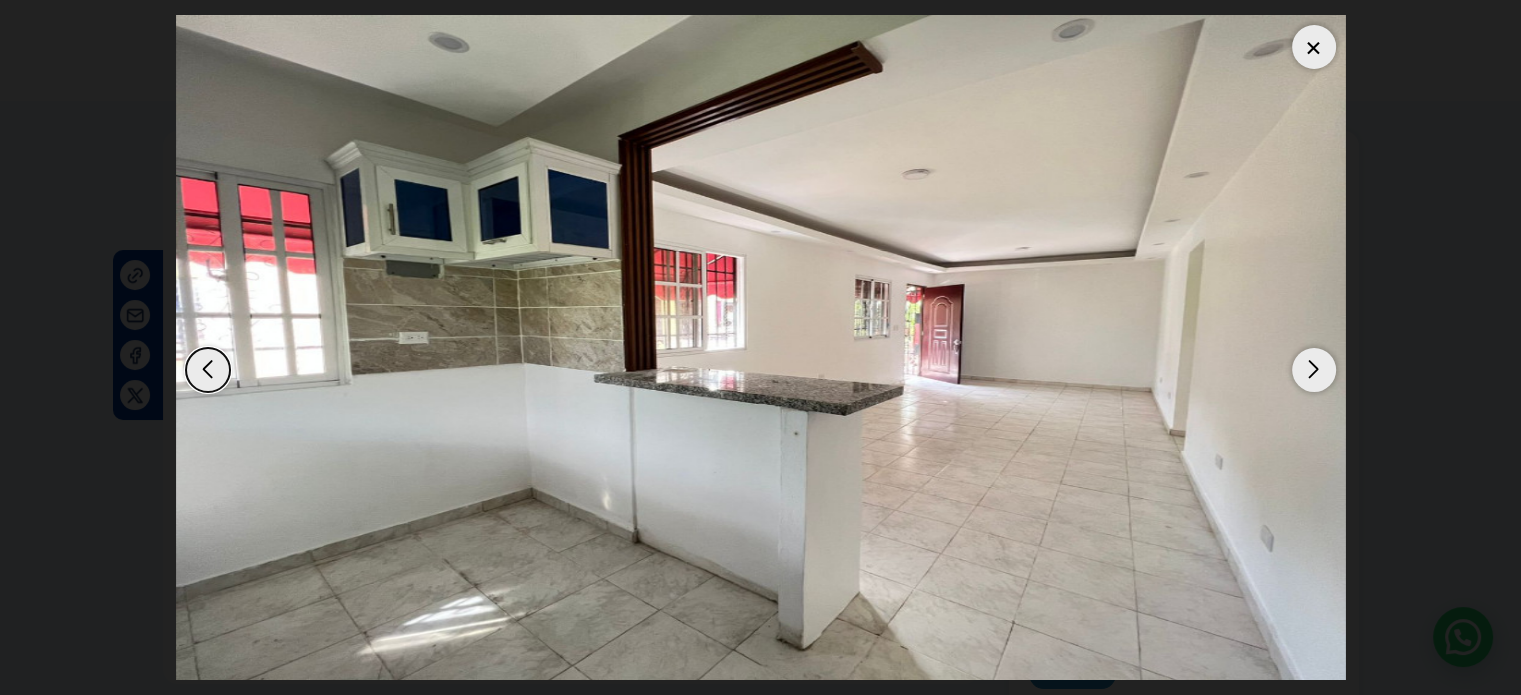 click at bounding box center [1314, 370] 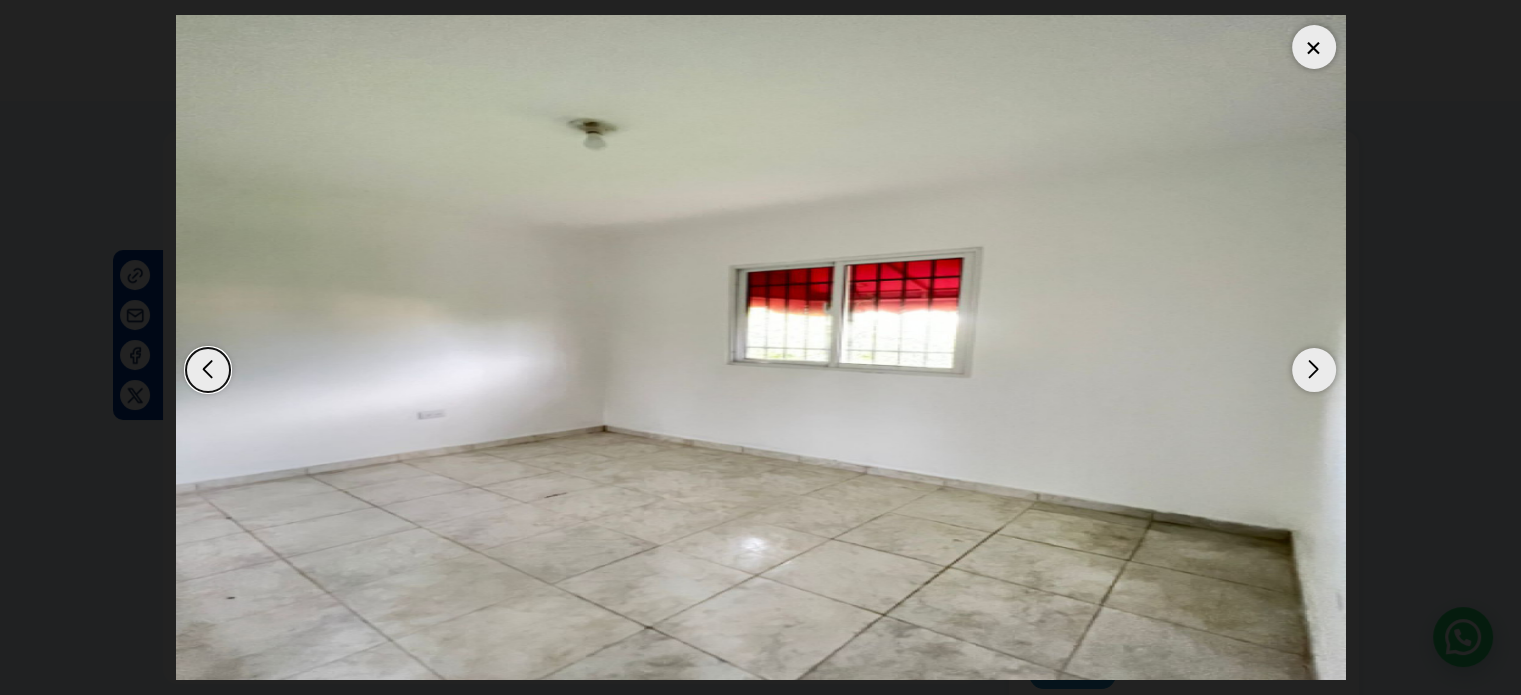 click at bounding box center [1314, 47] 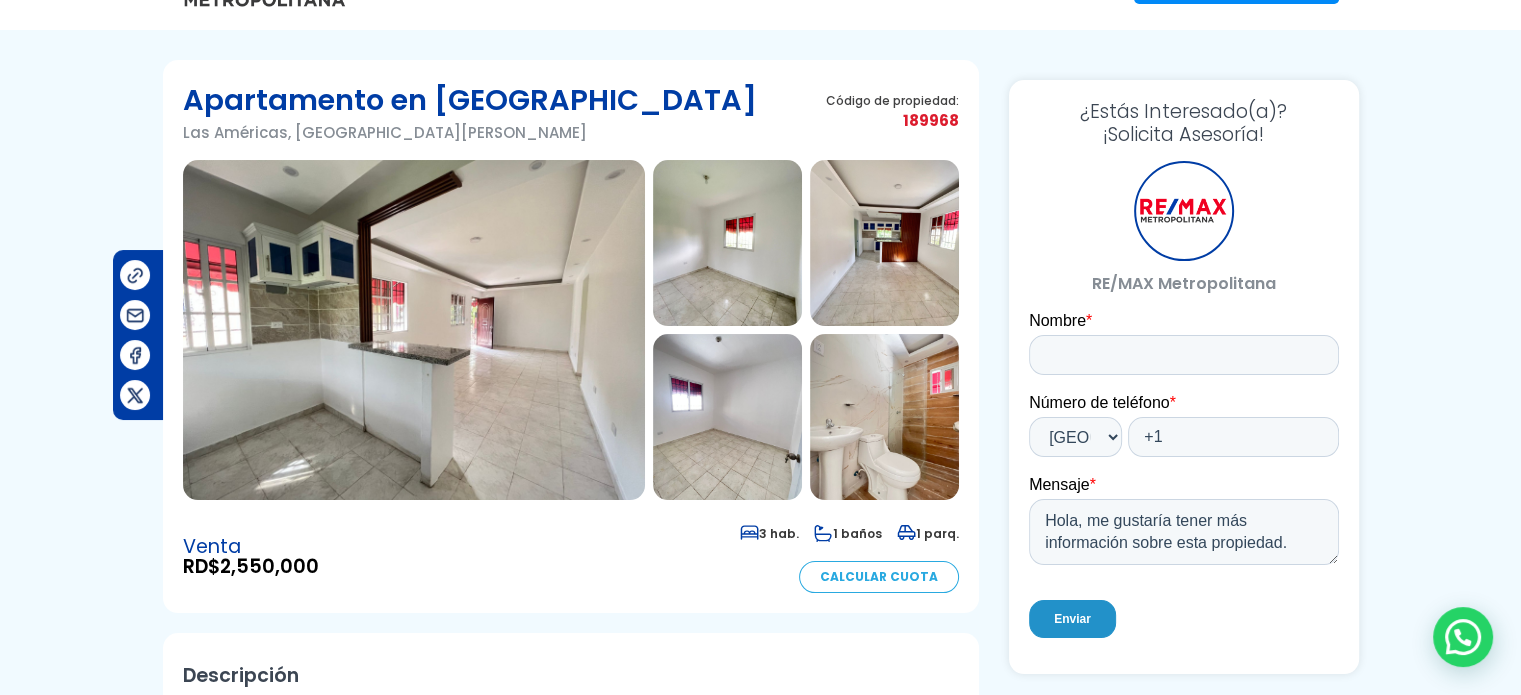 scroll, scrollTop: 0, scrollLeft: 0, axis: both 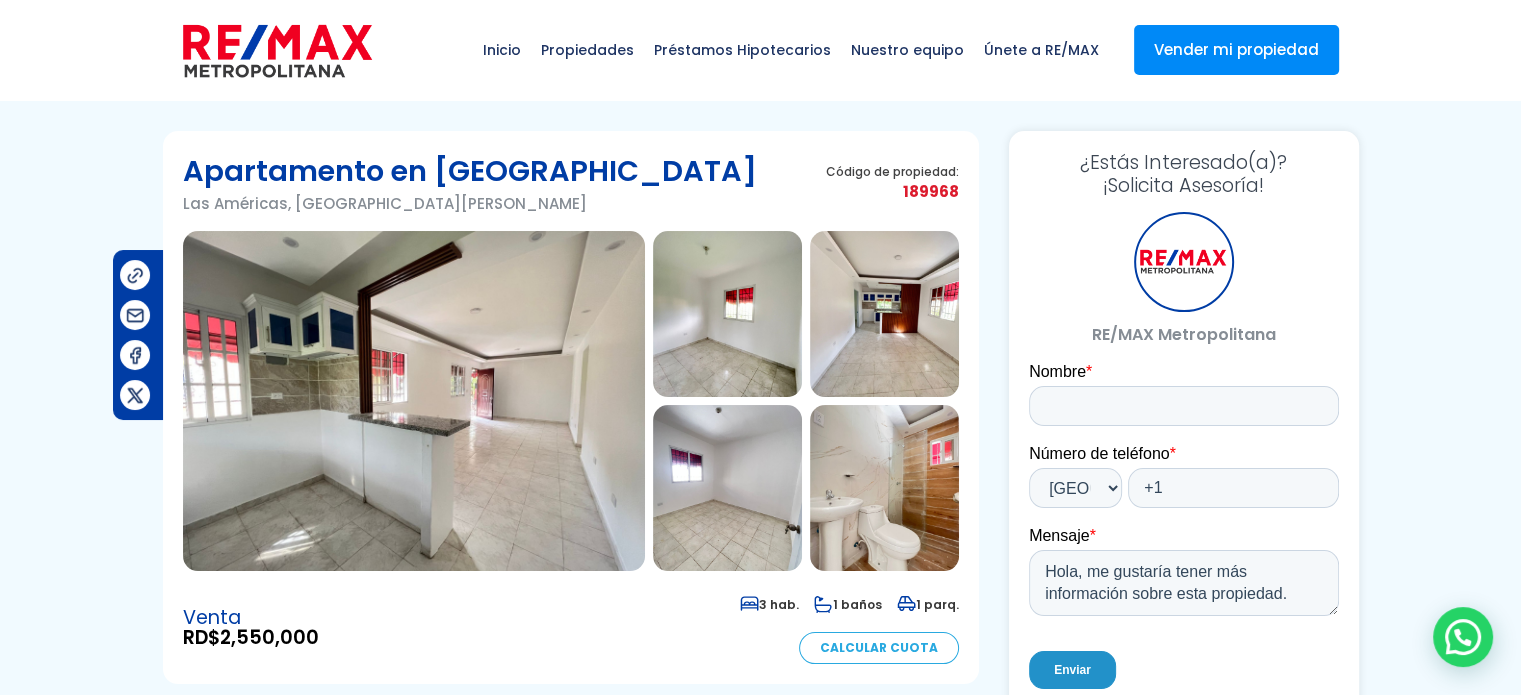 drag, startPoint x: 744, startPoint y: 476, endPoint x: 254, endPoint y: 52, distance: 647.9784 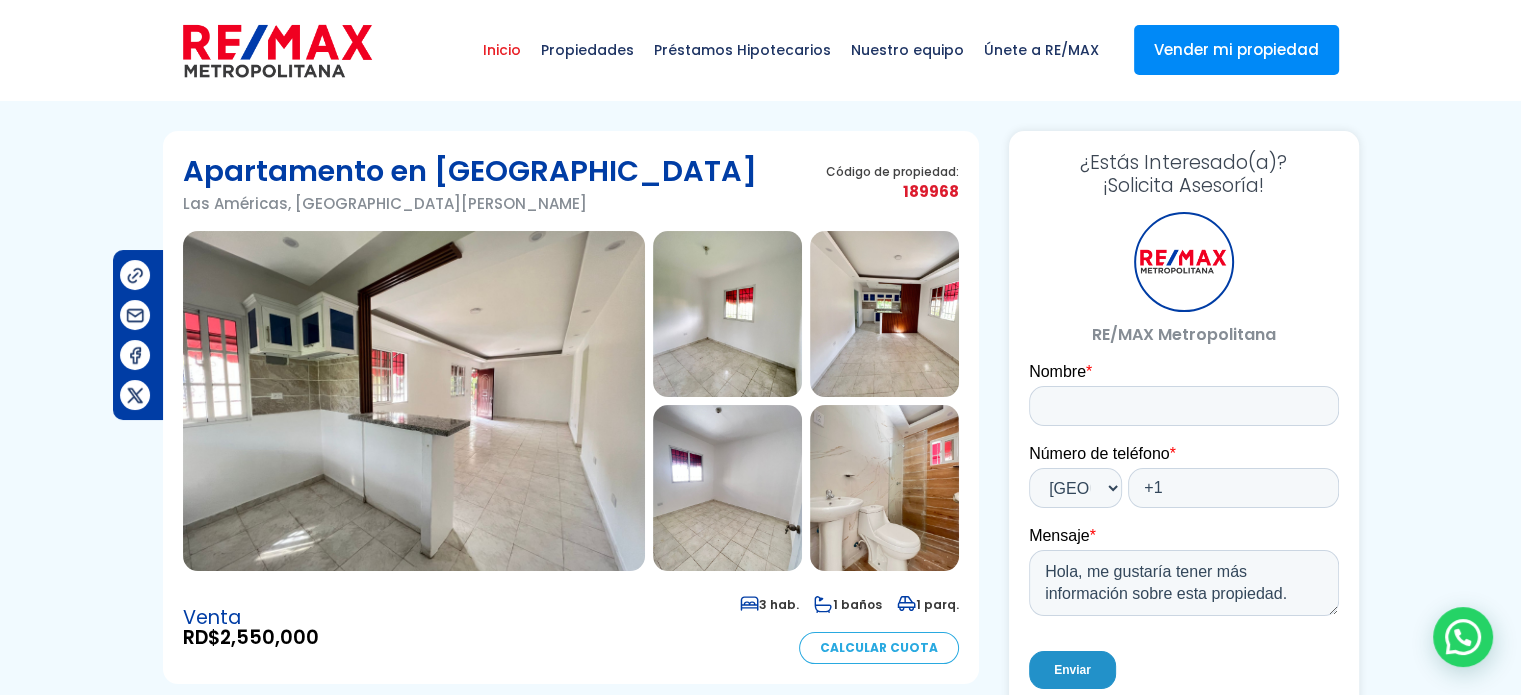 click on "Inicio" at bounding box center (502, 50) 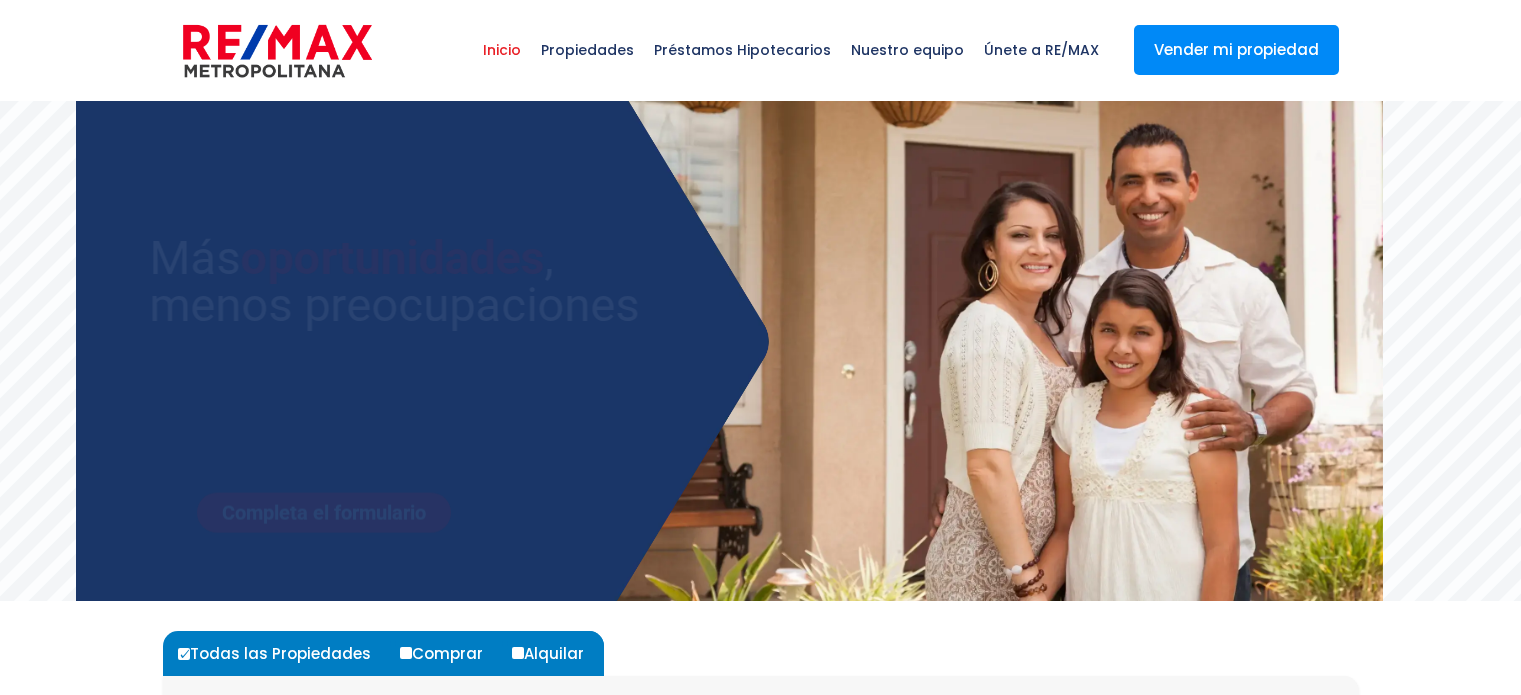 scroll, scrollTop: 0, scrollLeft: 0, axis: both 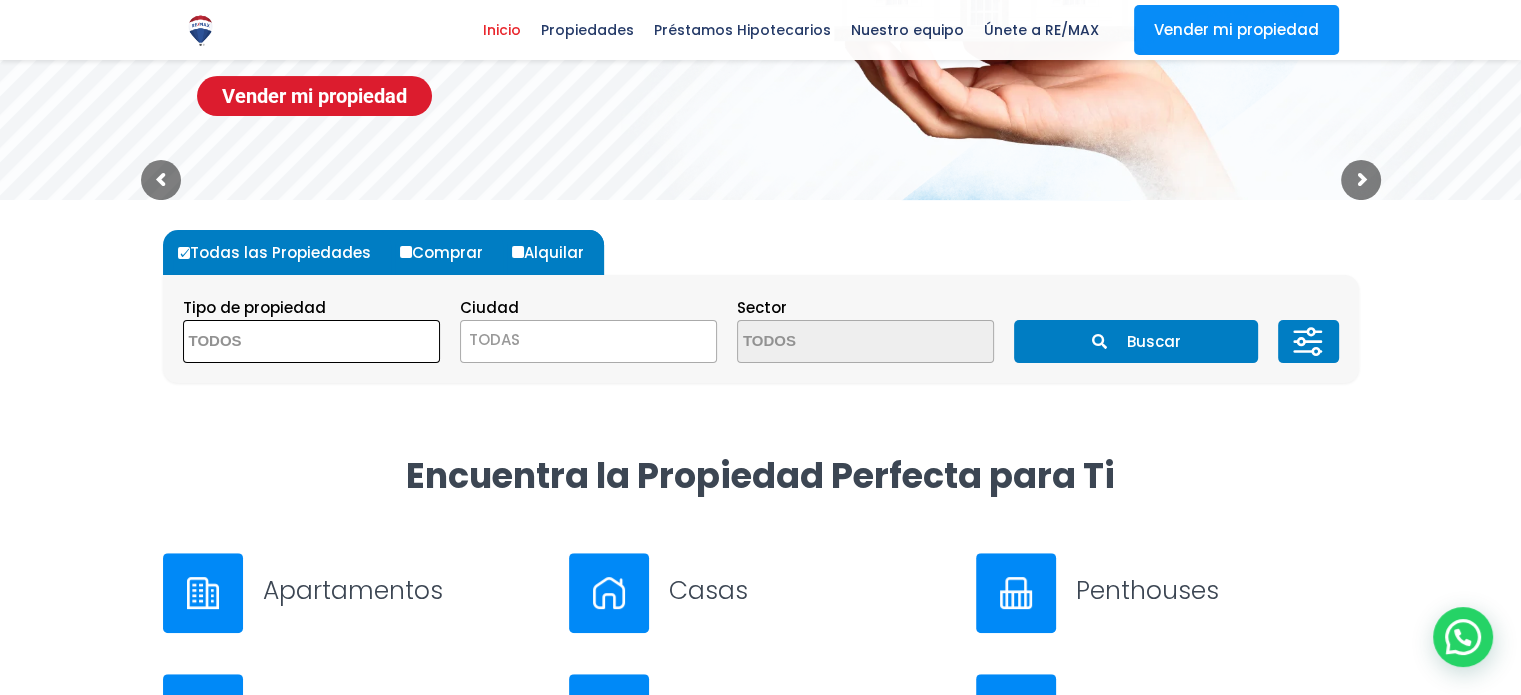 click at bounding box center (281, 342) 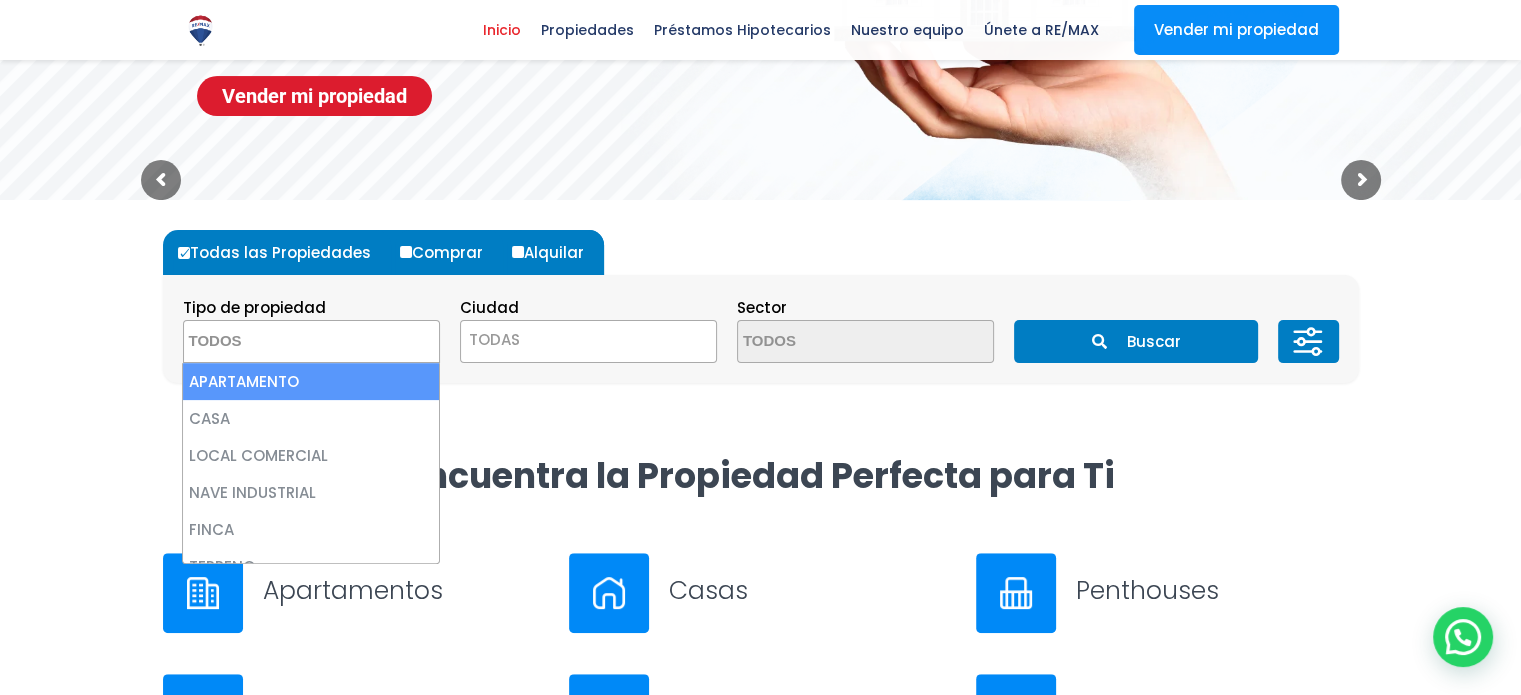 select on "apartment" 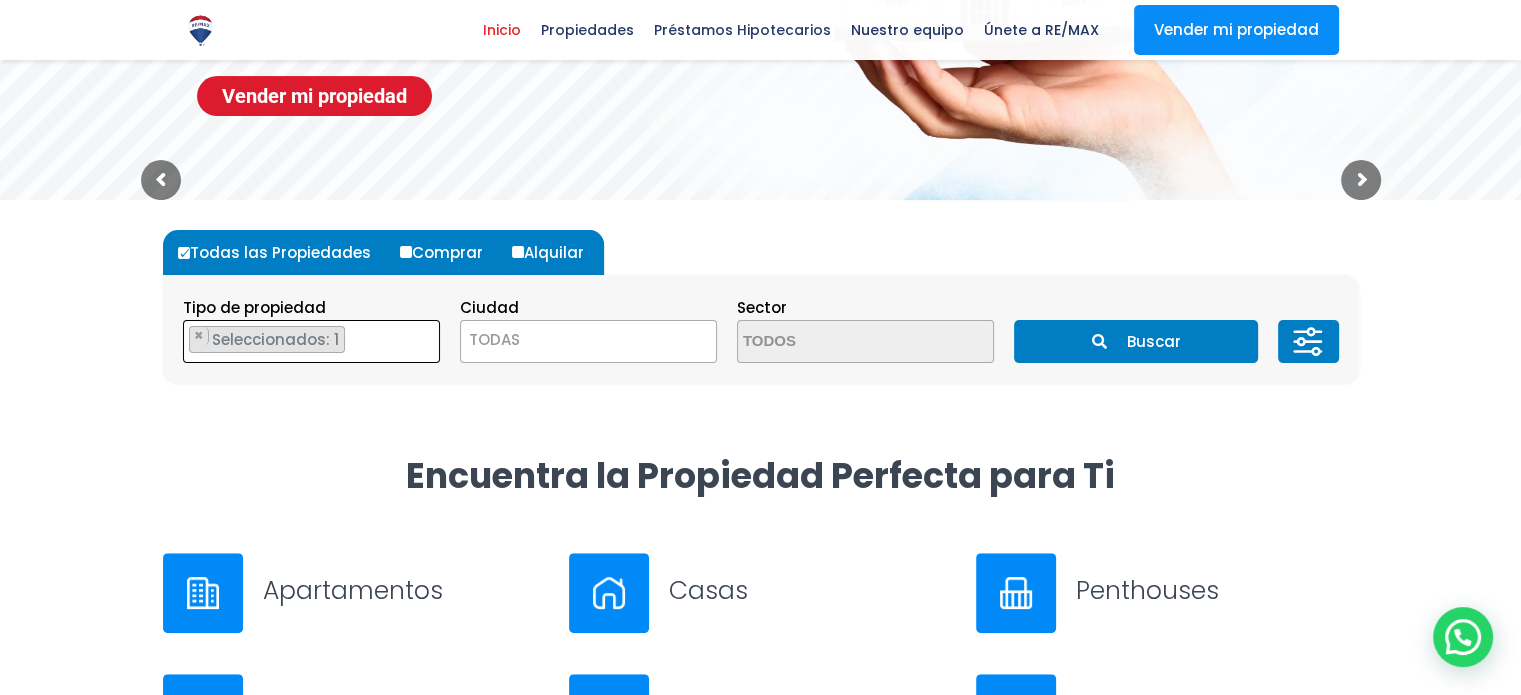 click on "TODAS" at bounding box center (588, 340) 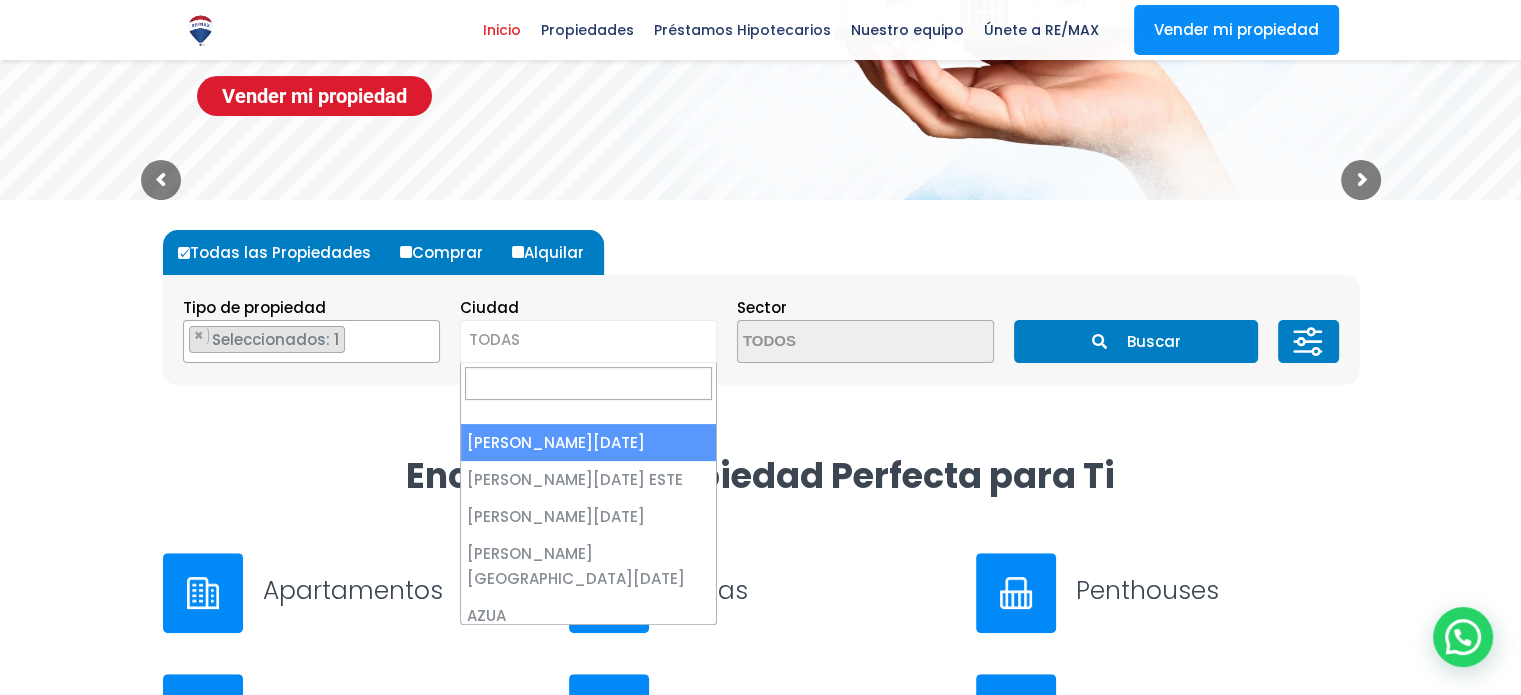 select on "1" 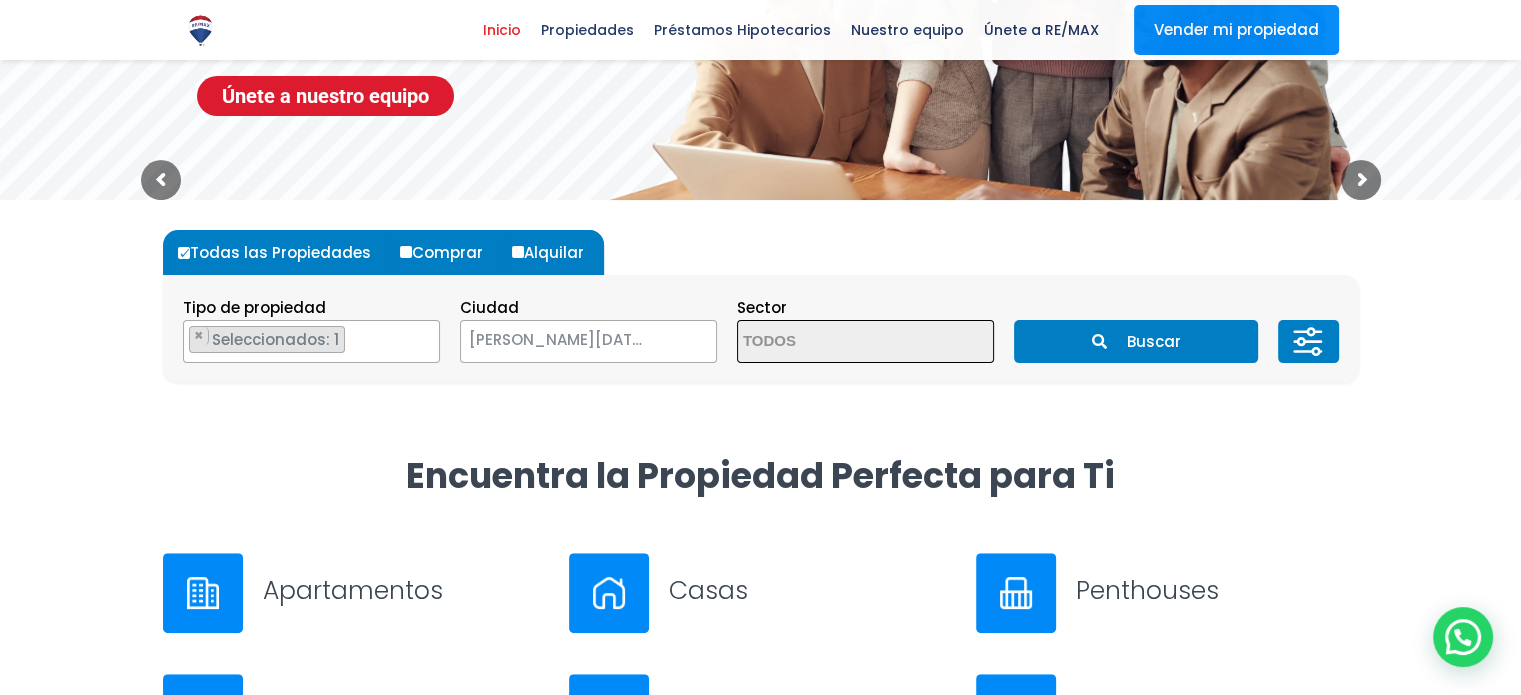 click on "Buscar" at bounding box center (1136, 341) 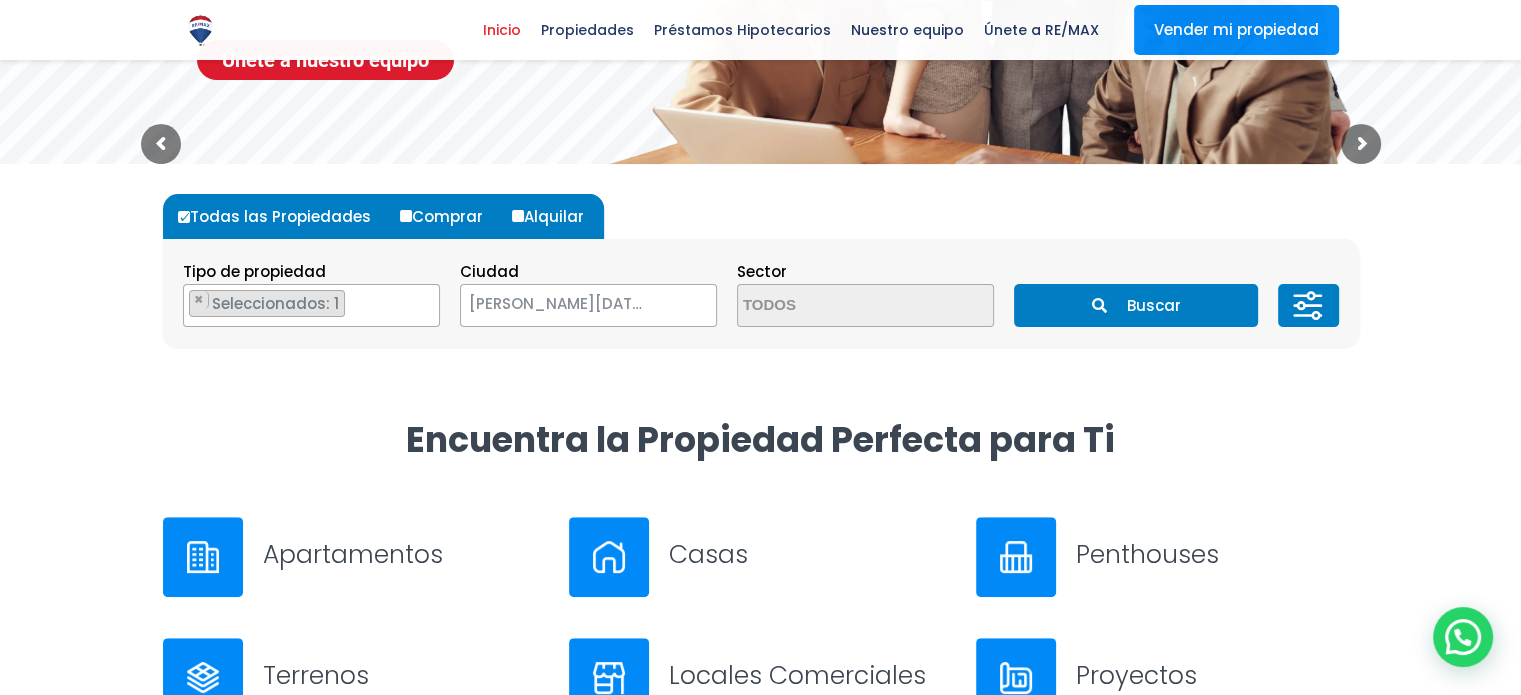 scroll, scrollTop: 460, scrollLeft: 0, axis: vertical 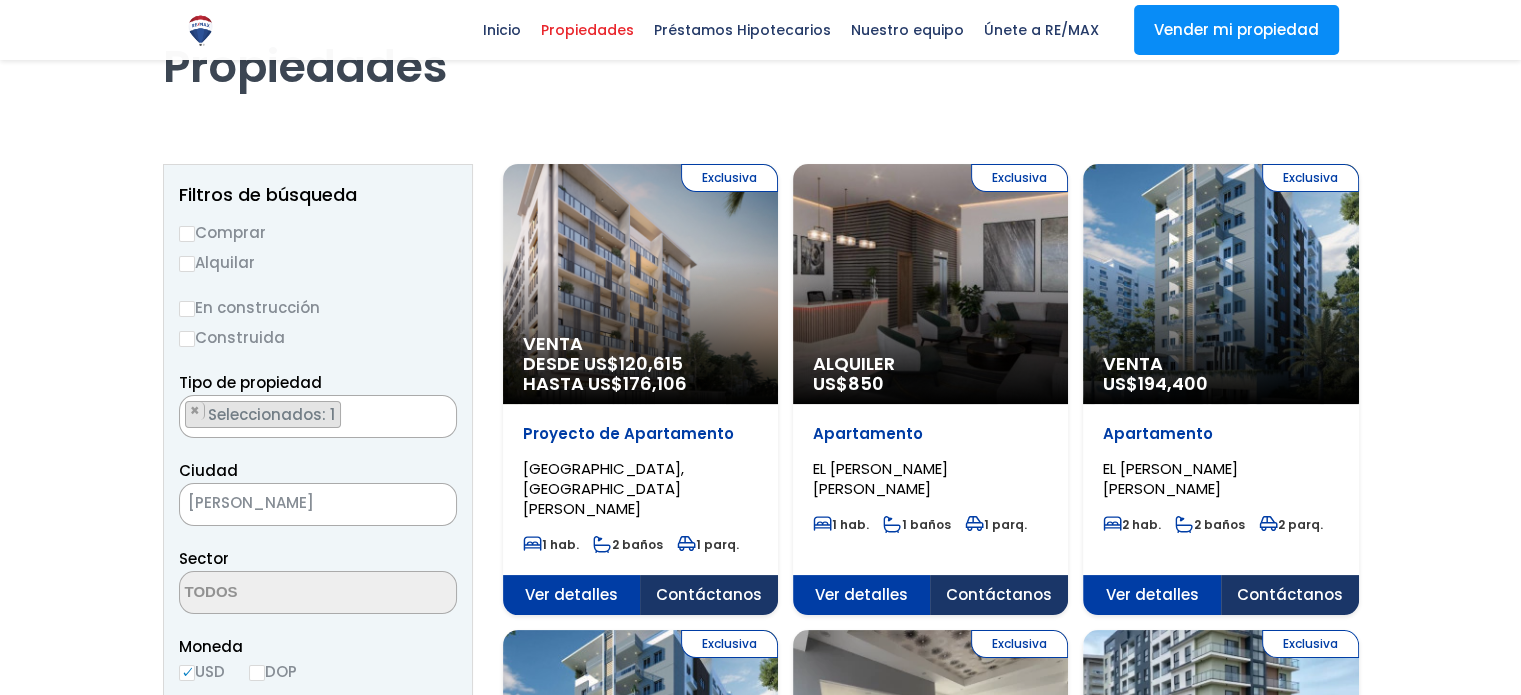 select 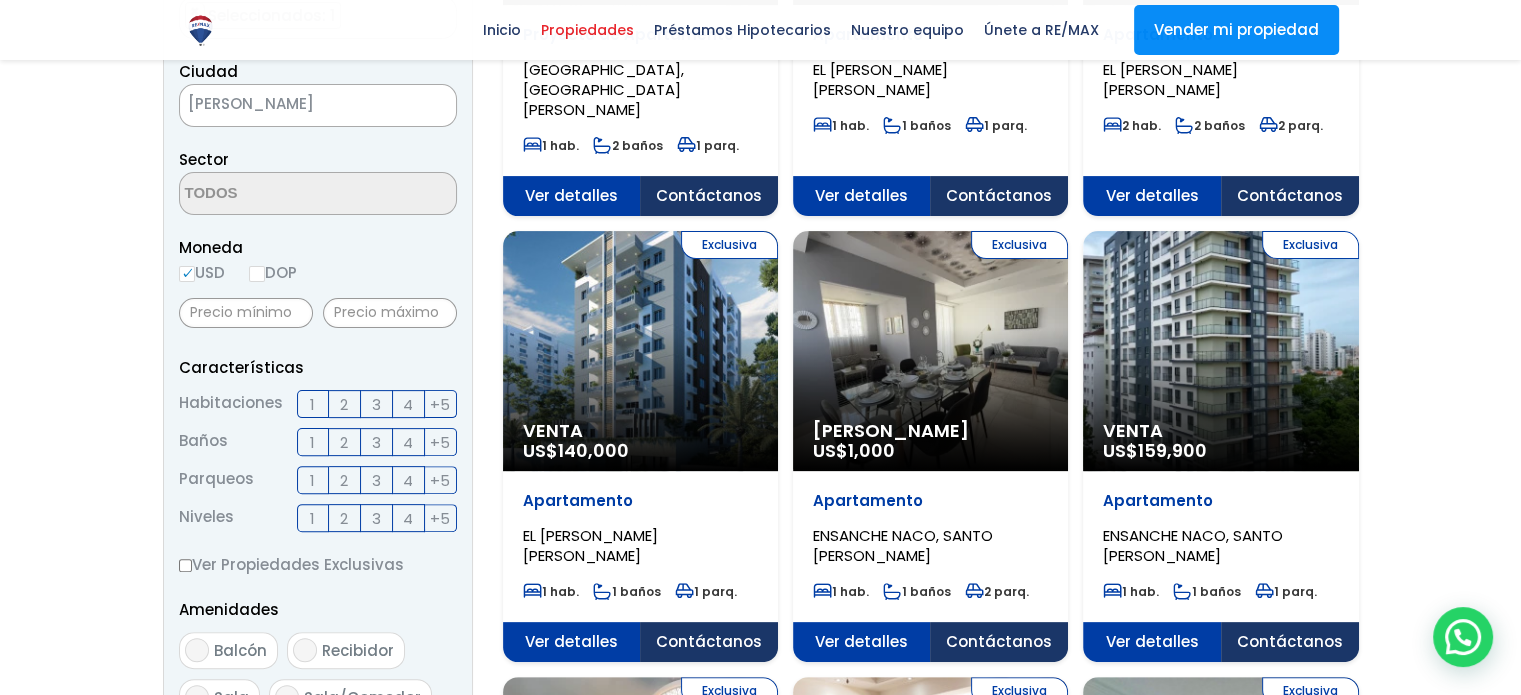 scroll, scrollTop: 516, scrollLeft: 0, axis: vertical 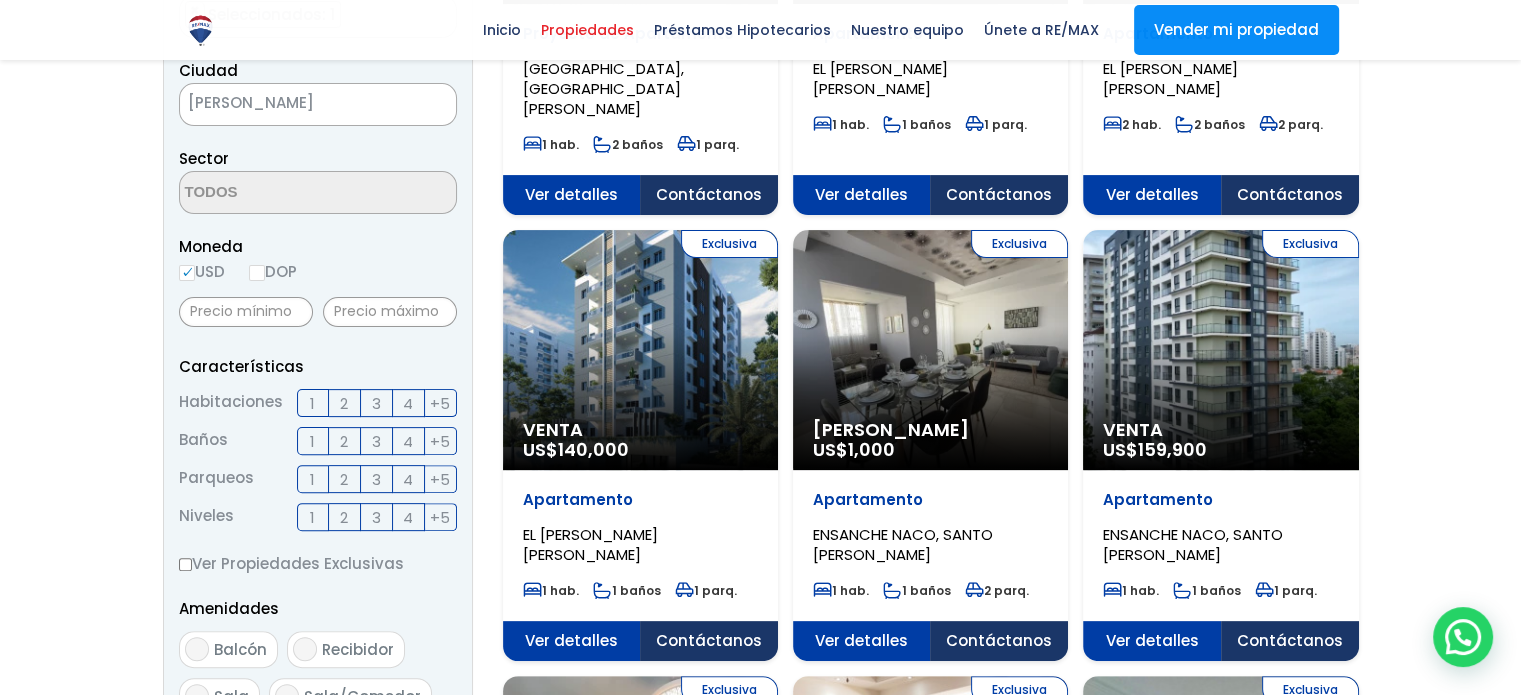 click on "2" at bounding box center (344, 403) 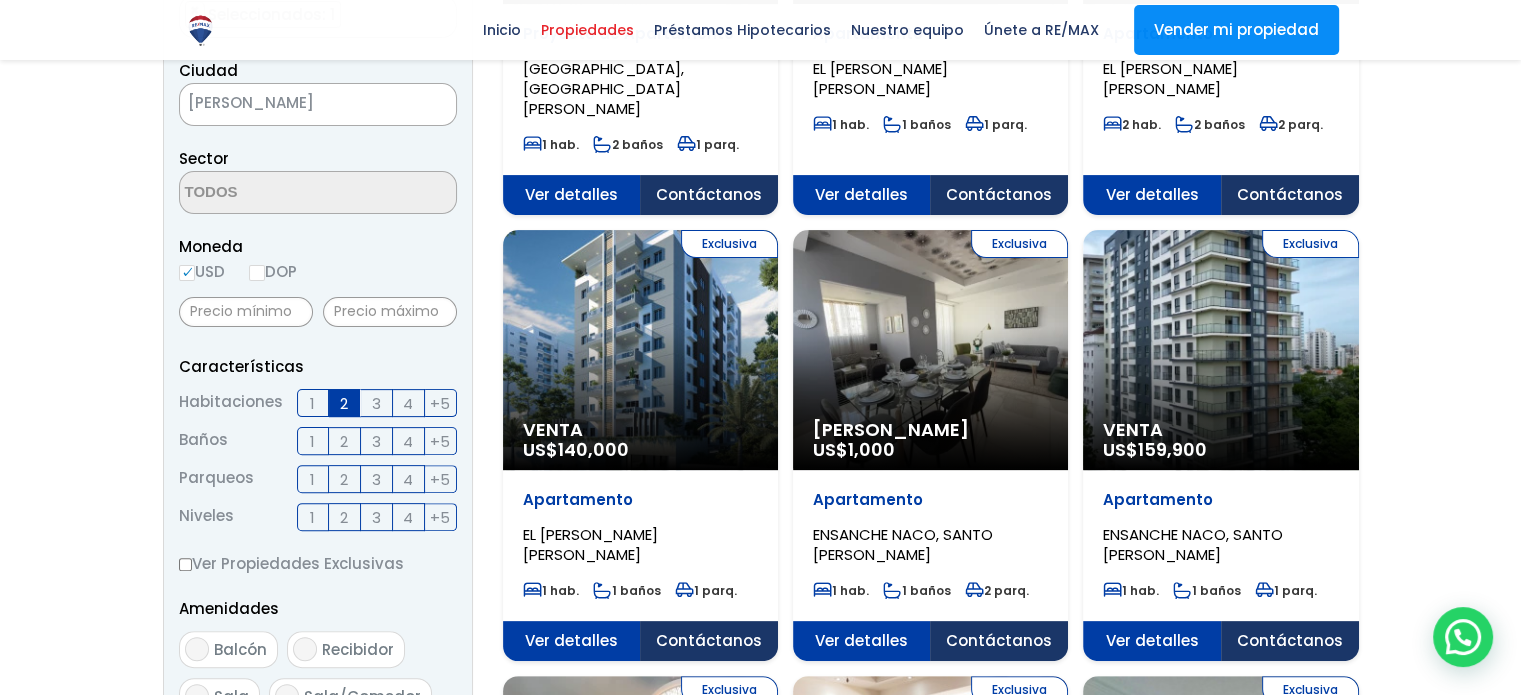 click on "1" at bounding box center (313, 441) 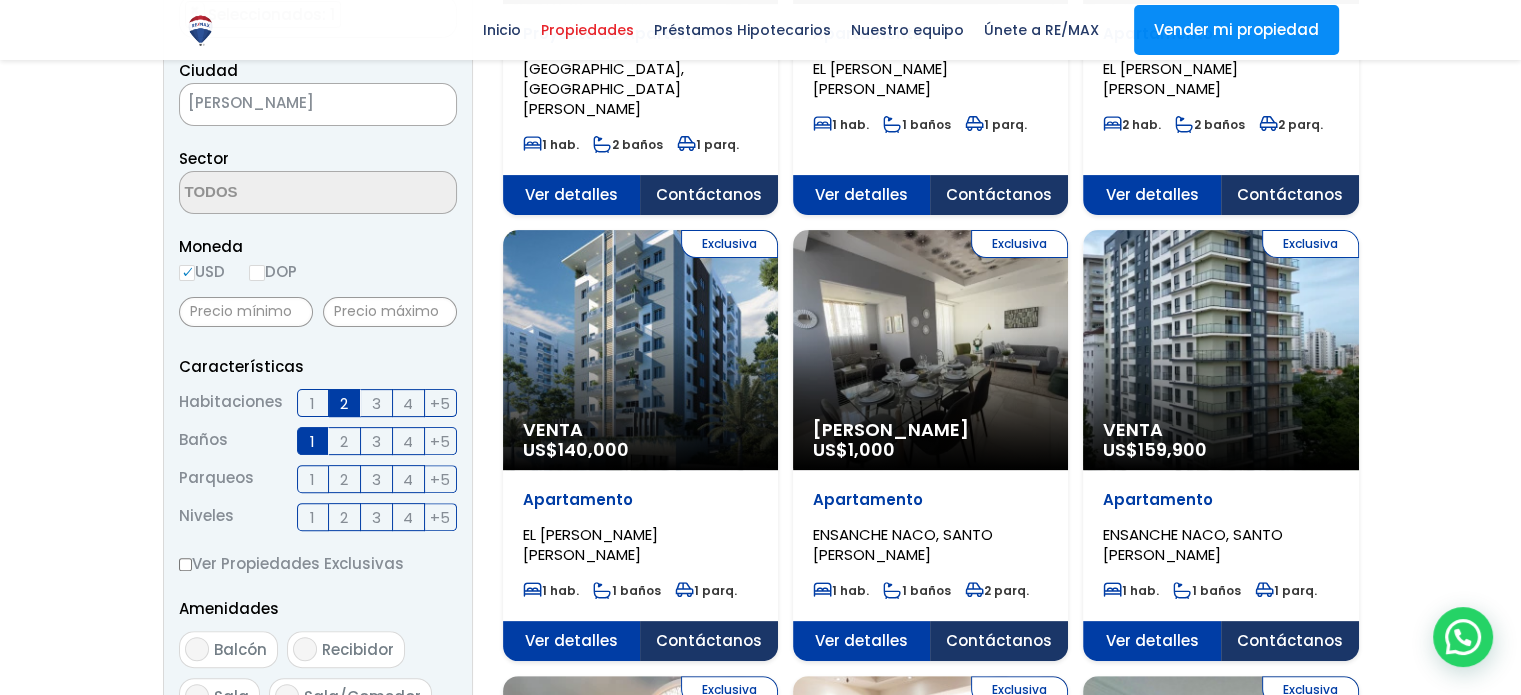 click on "1" at bounding box center [312, 479] 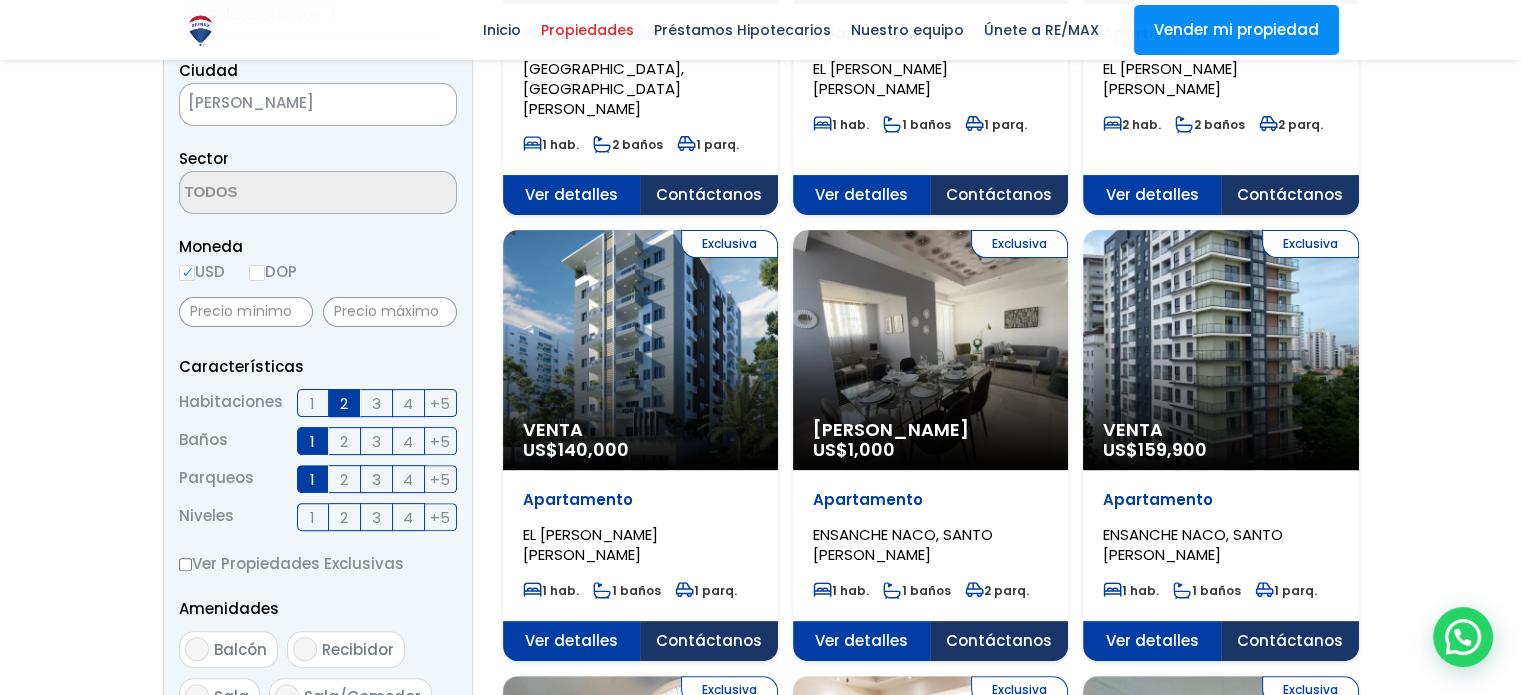 click on "3" at bounding box center [376, 517] 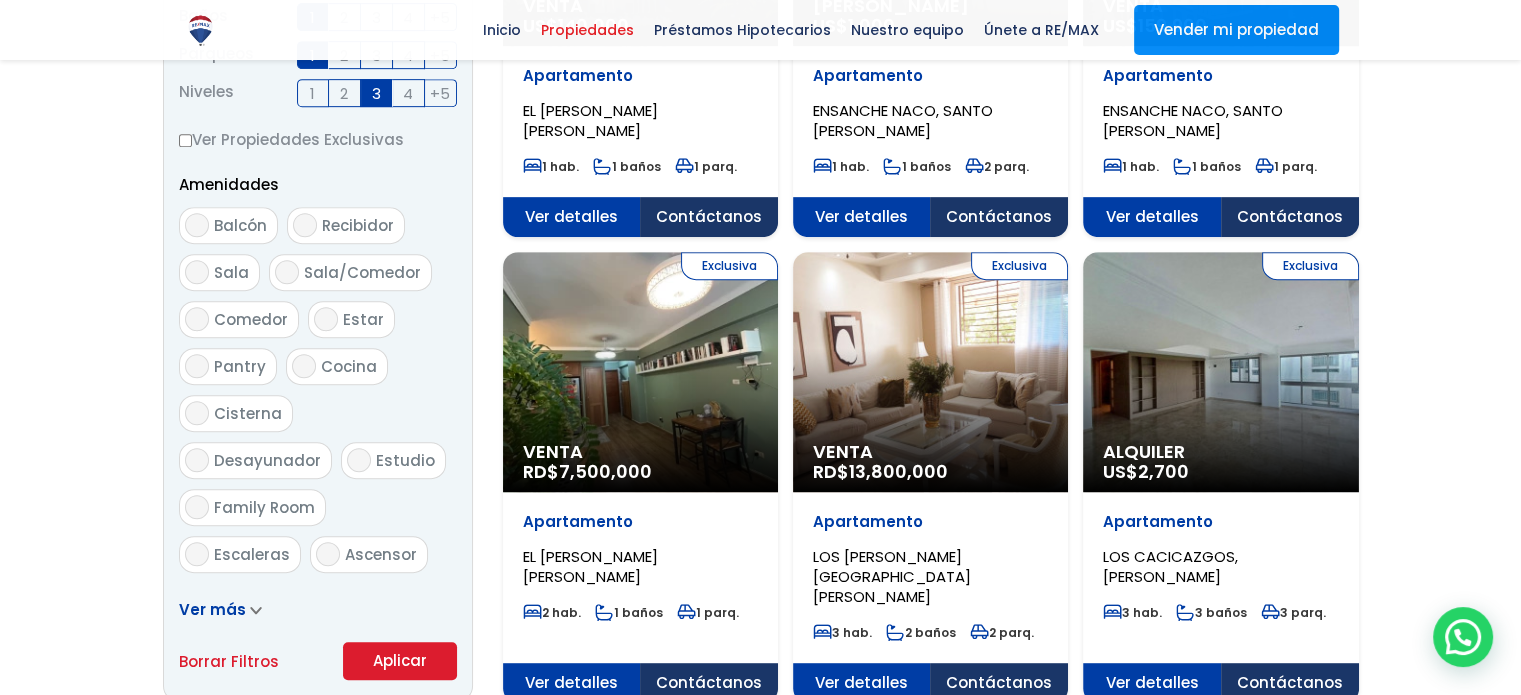 scroll, scrollTop: 942, scrollLeft: 0, axis: vertical 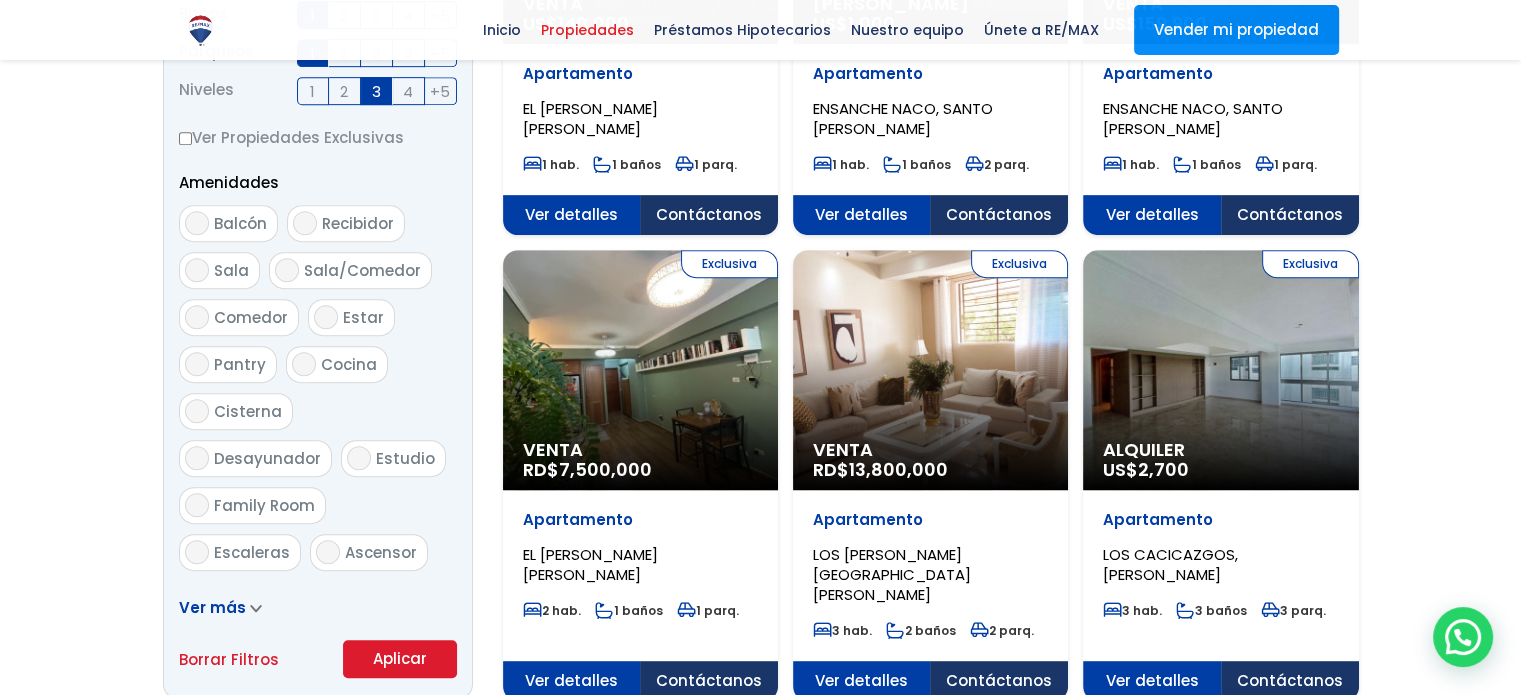 click on "Aplicar" at bounding box center (400, 659) 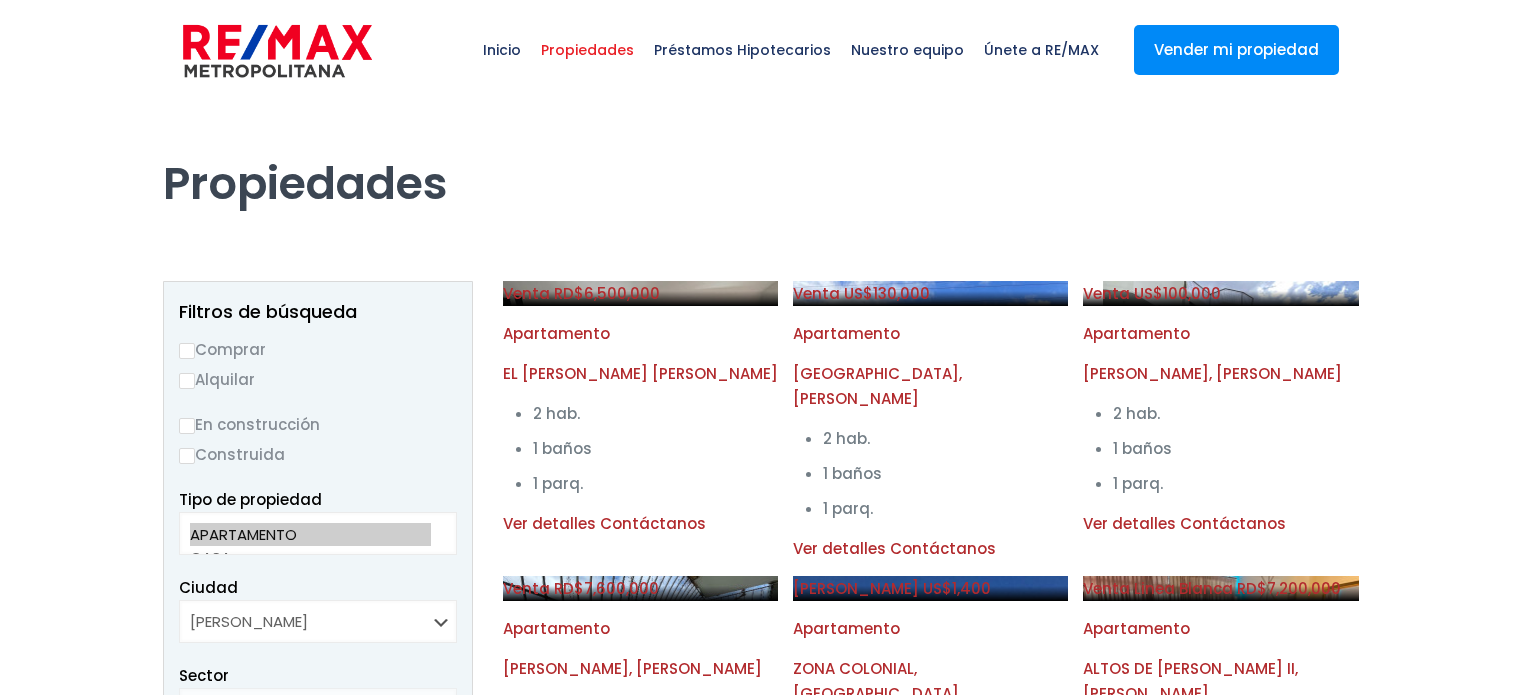 scroll, scrollTop: 0, scrollLeft: 0, axis: both 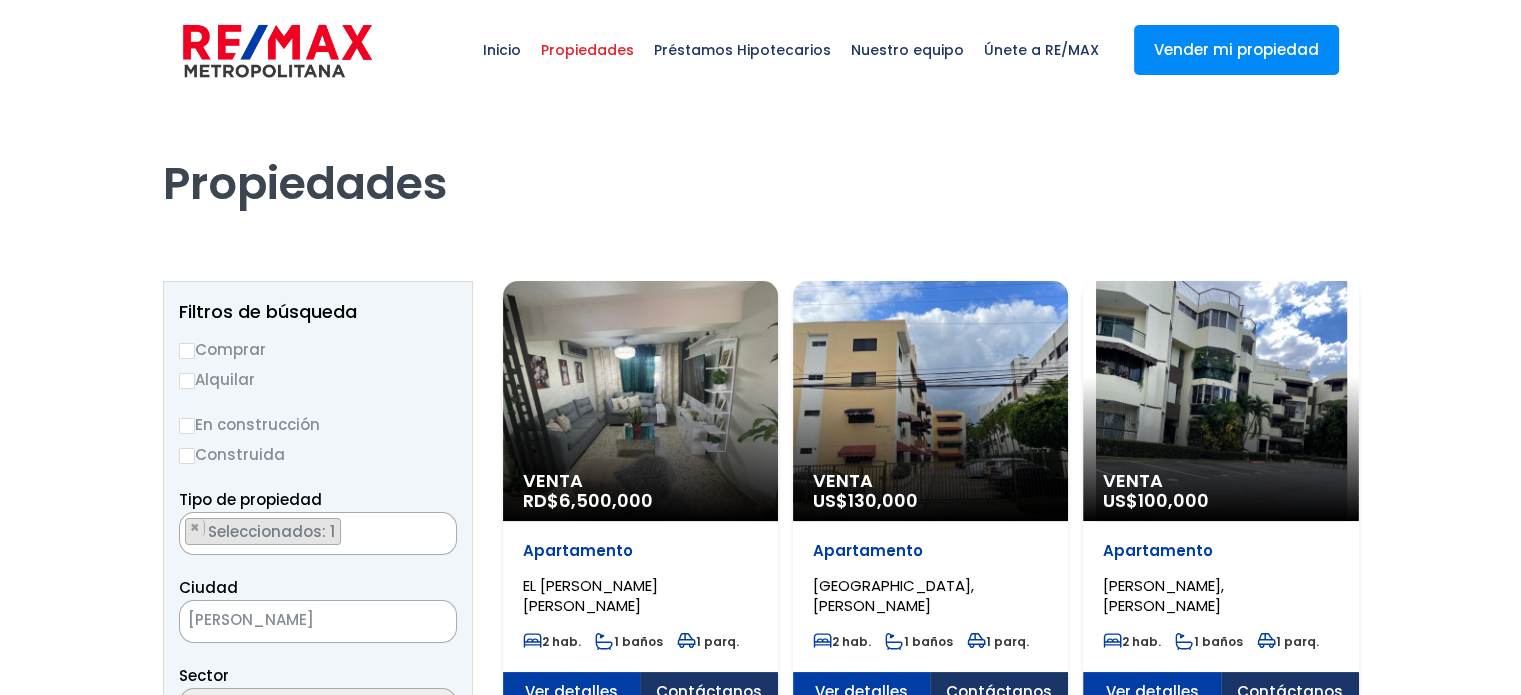 select 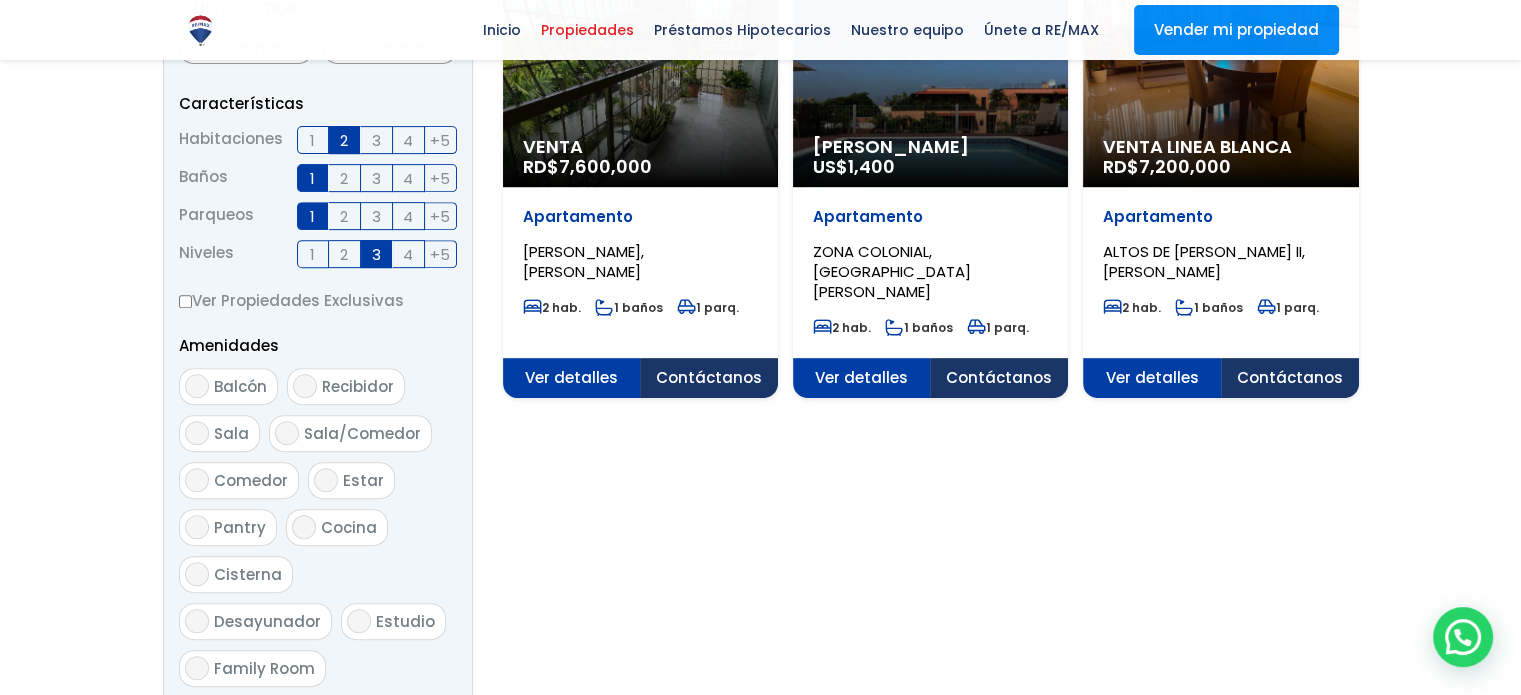 scroll, scrollTop: 780, scrollLeft: 0, axis: vertical 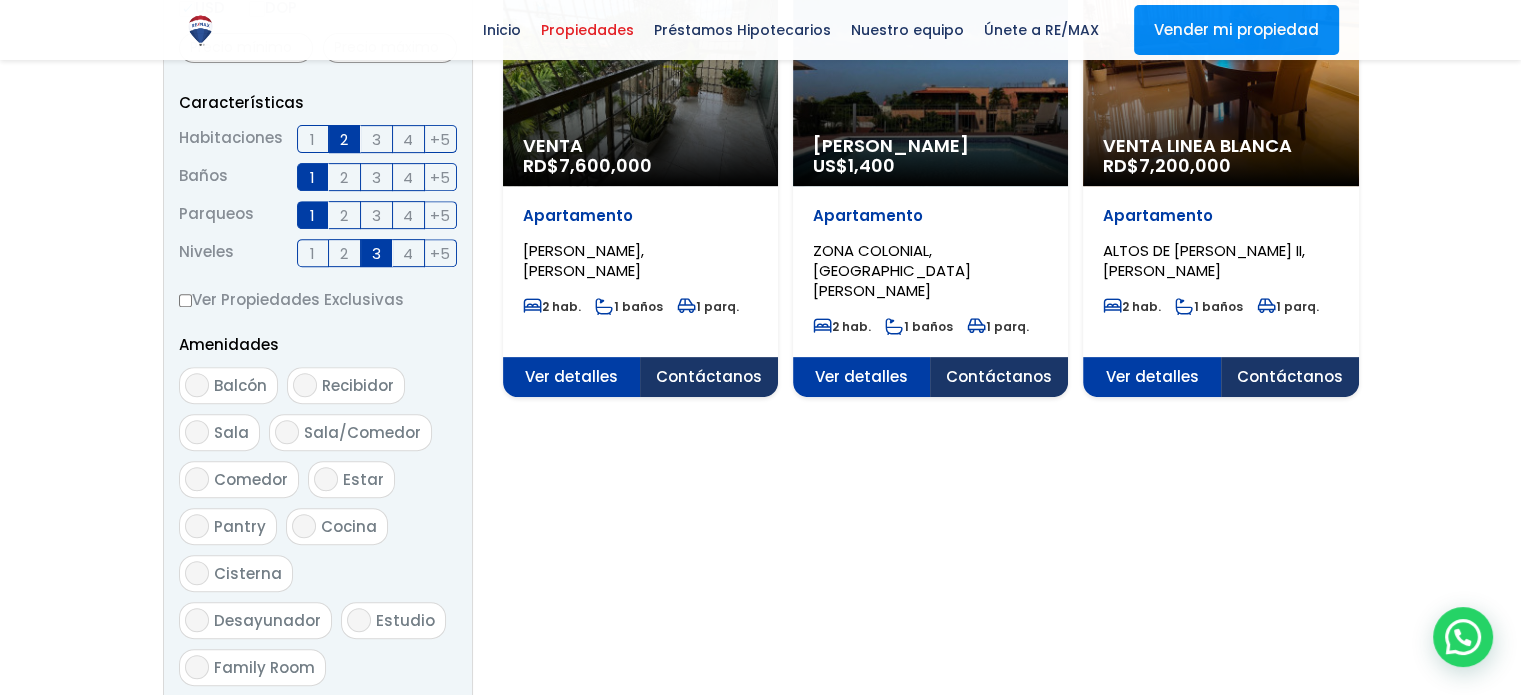 click on "2" at bounding box center (344, 253) 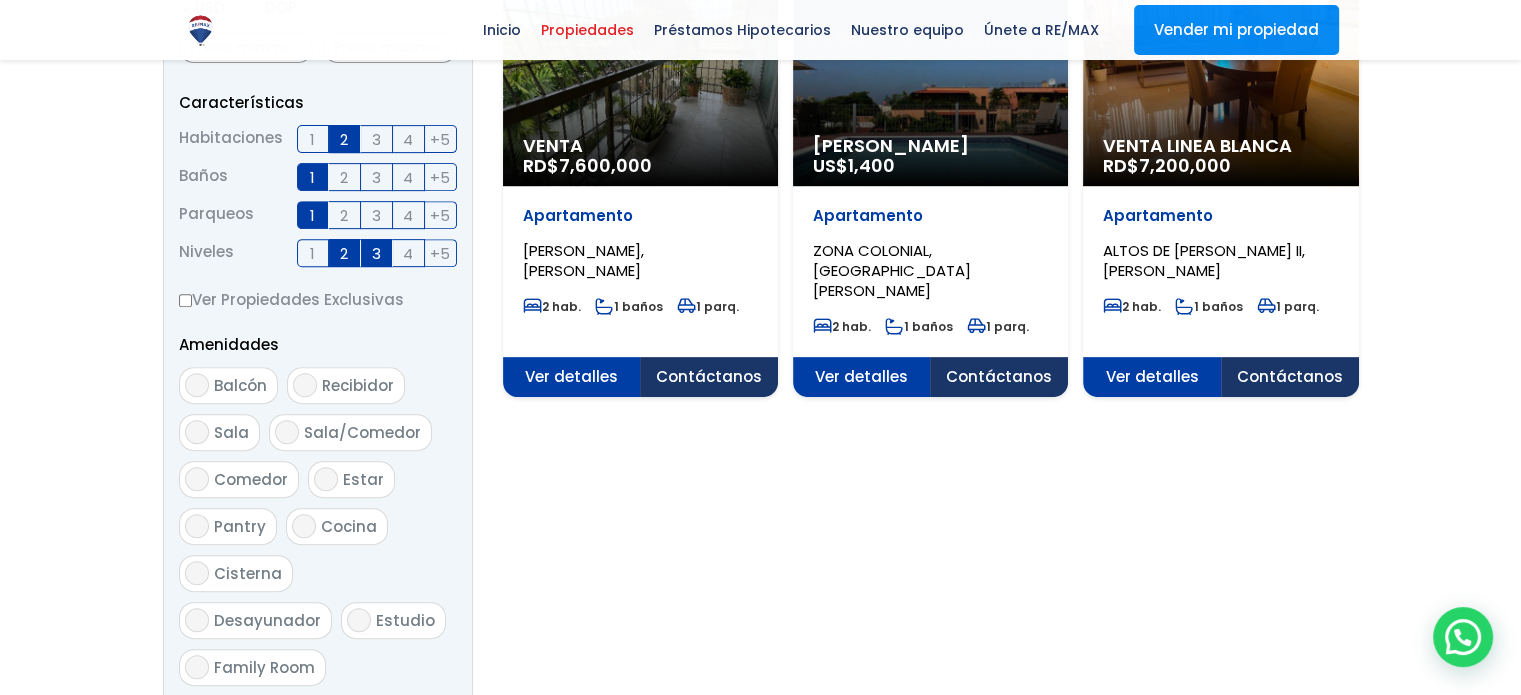 click on "3" at bounding box center [377, 253] 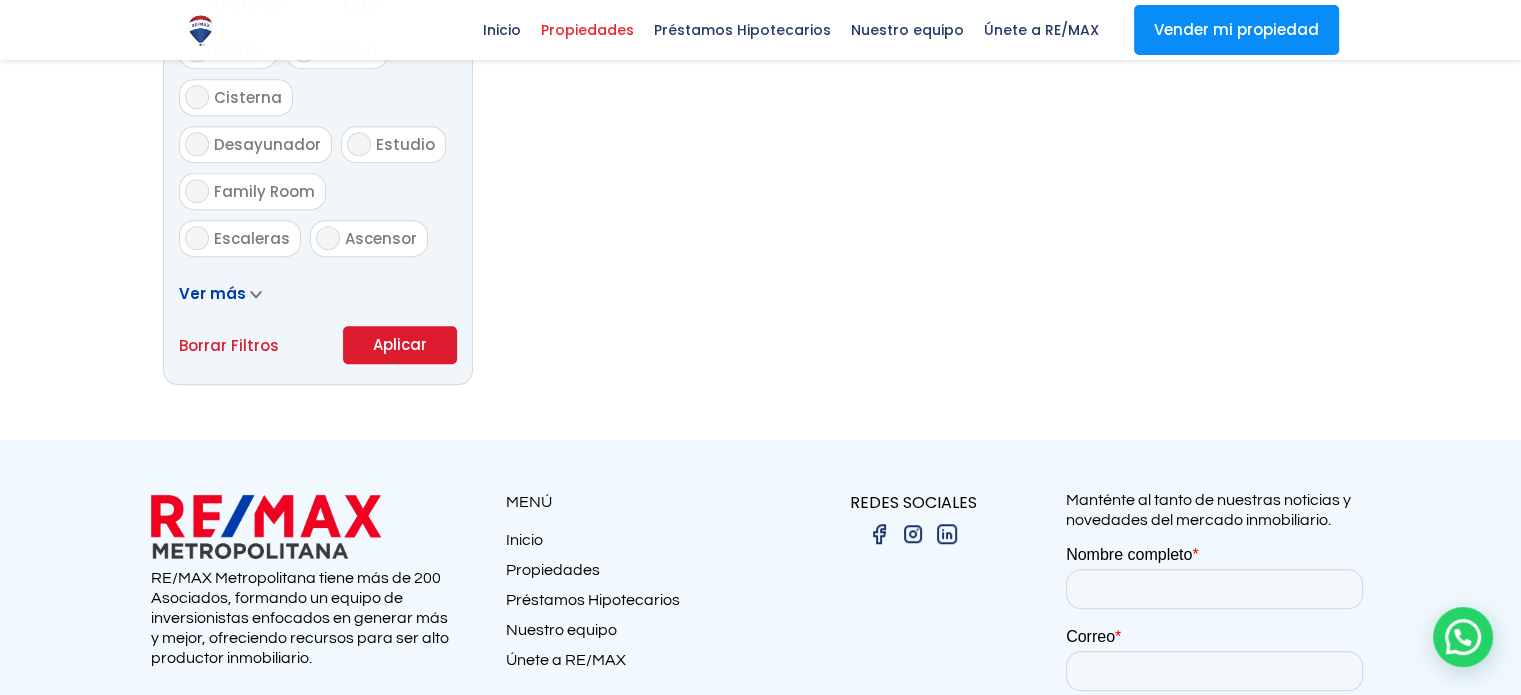 scroll, scrollTop: 1256, scrollLeft: 0, axis: vertical 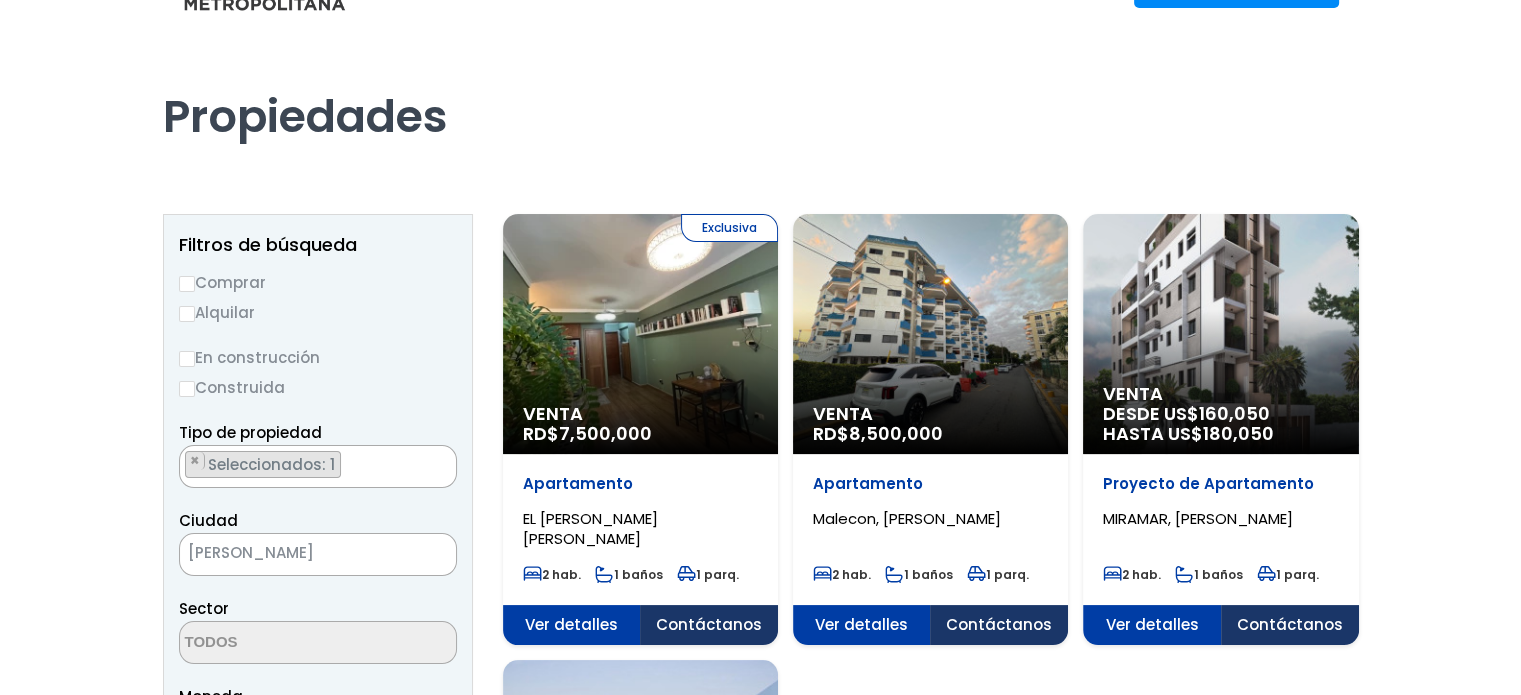 select 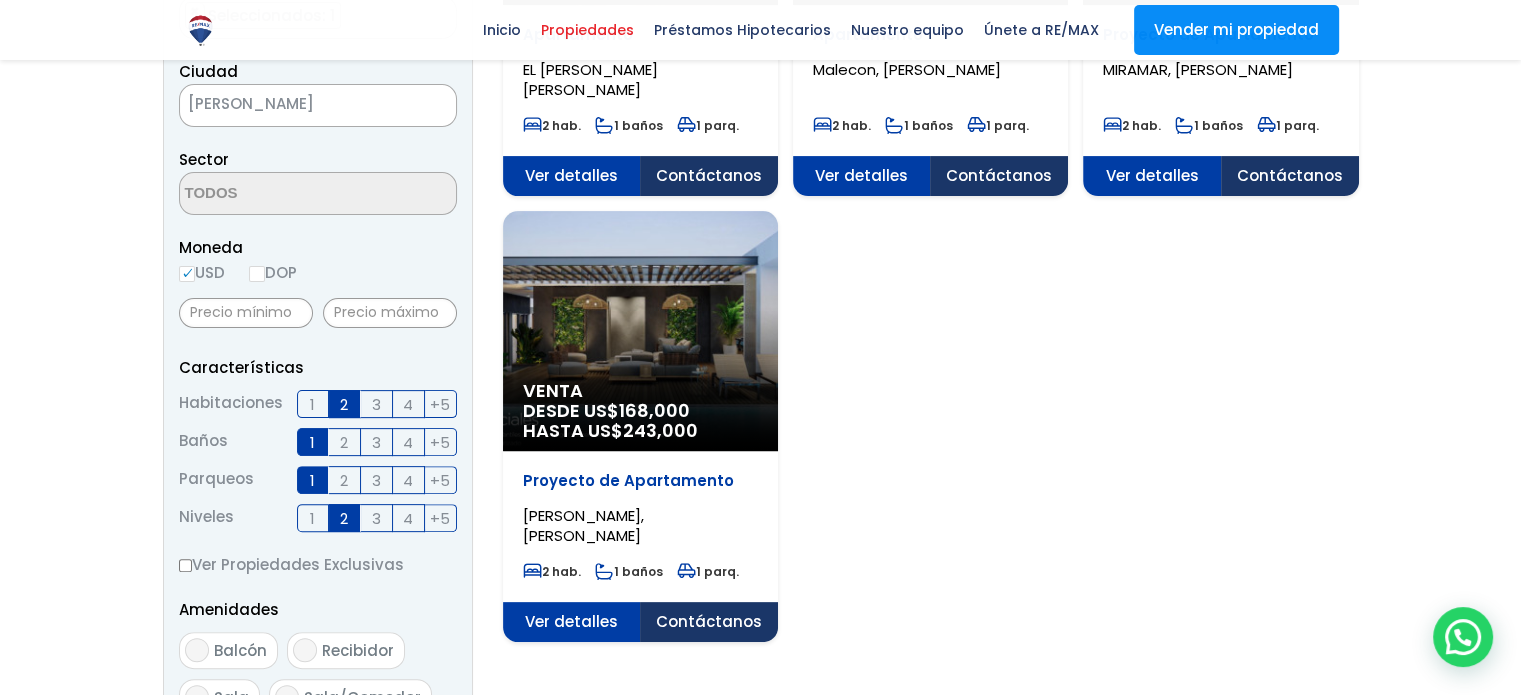scroll, scrollTop: 514, scrollLeft: 0, axis: vertical 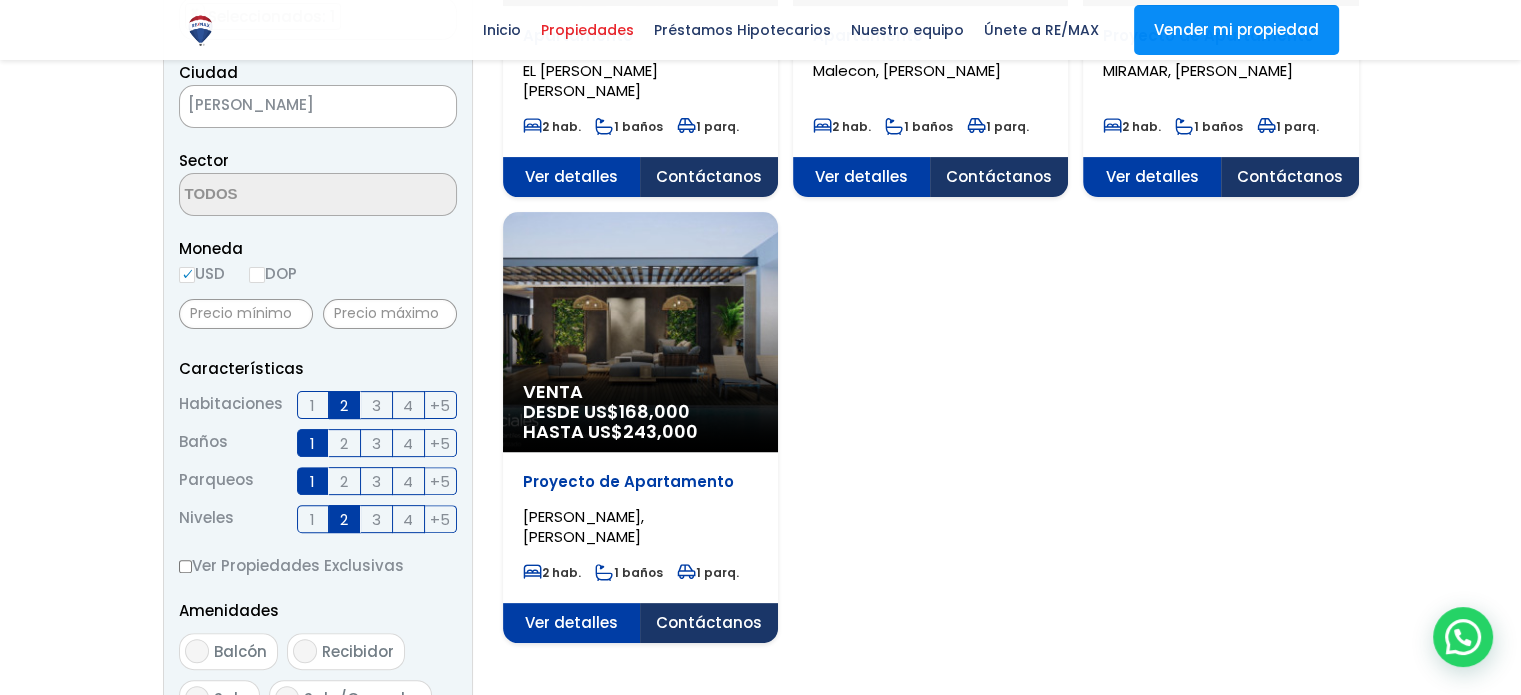click on "1" at bounding box center (313, 519) 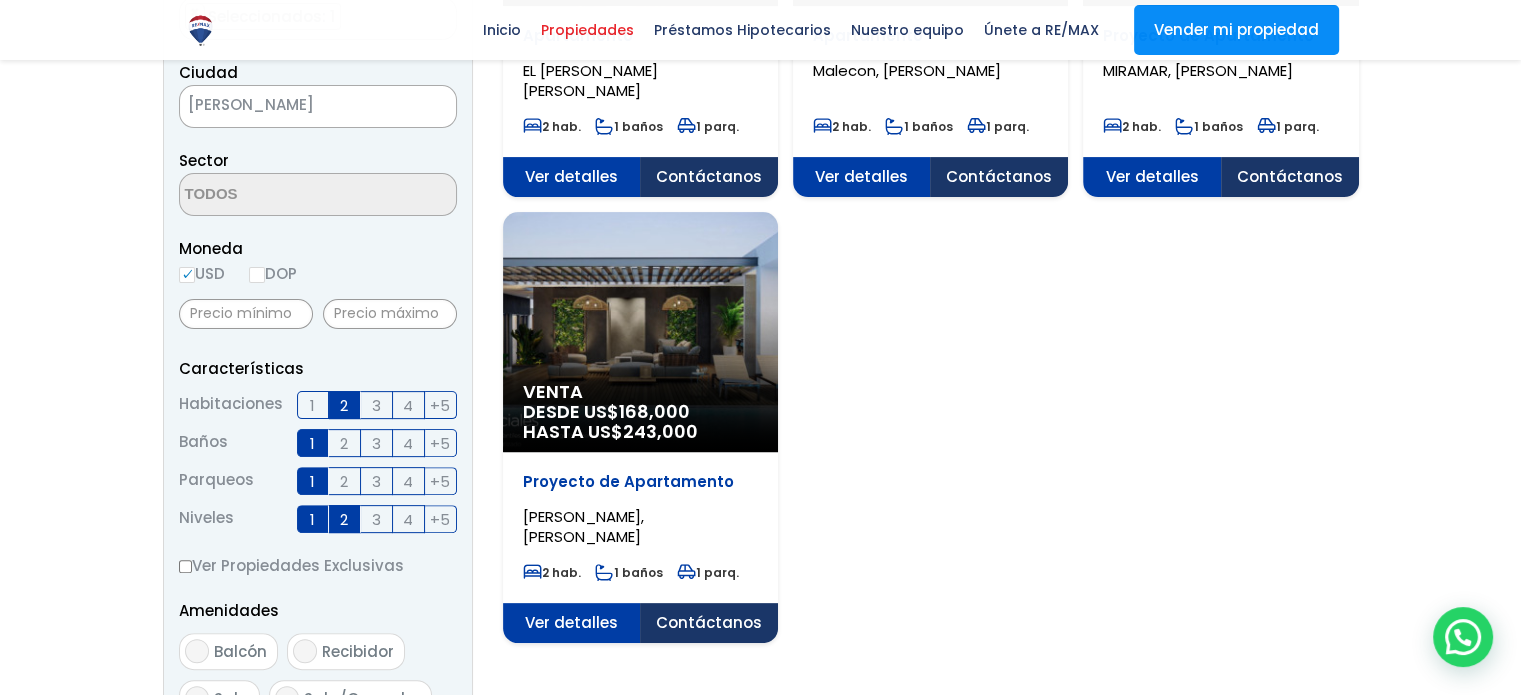 click on "3" at bounding box center (376, 519) 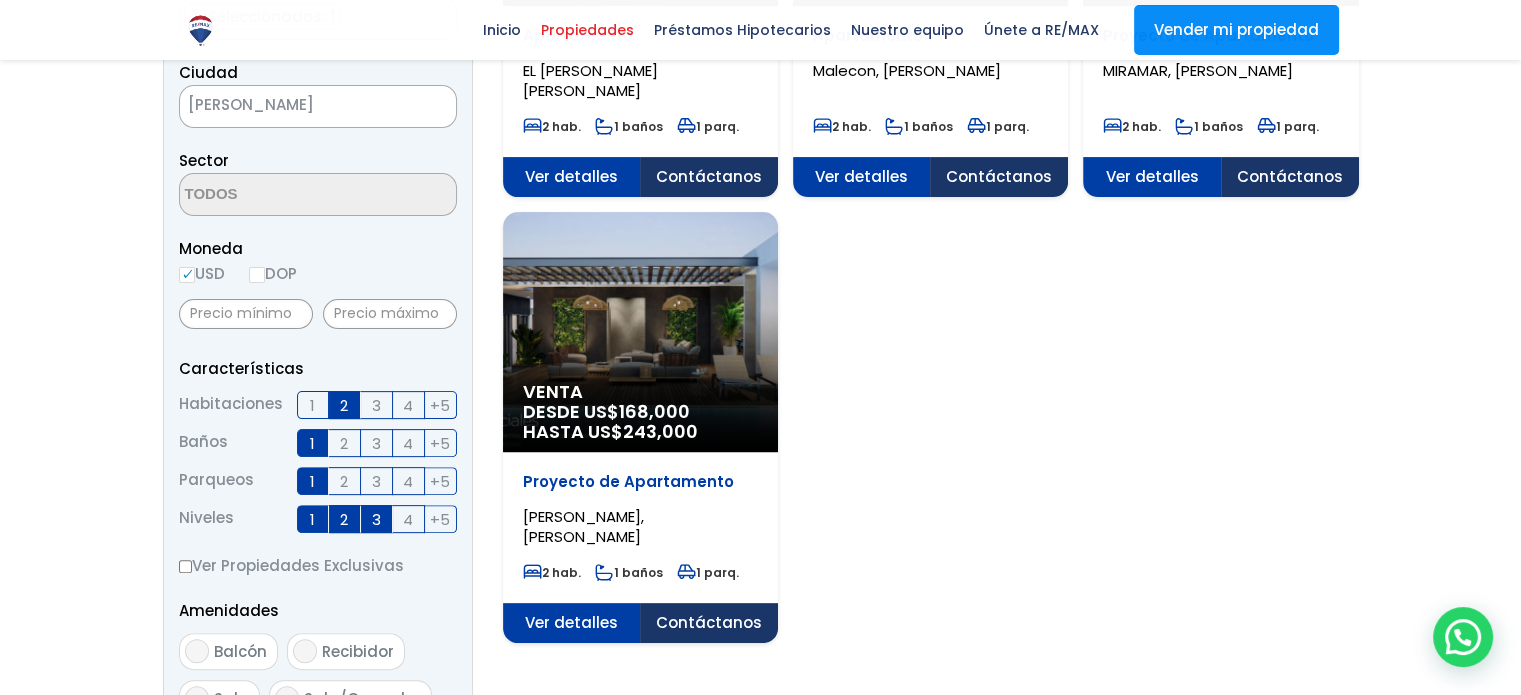 click on "4" at bounding box center [409, 519] 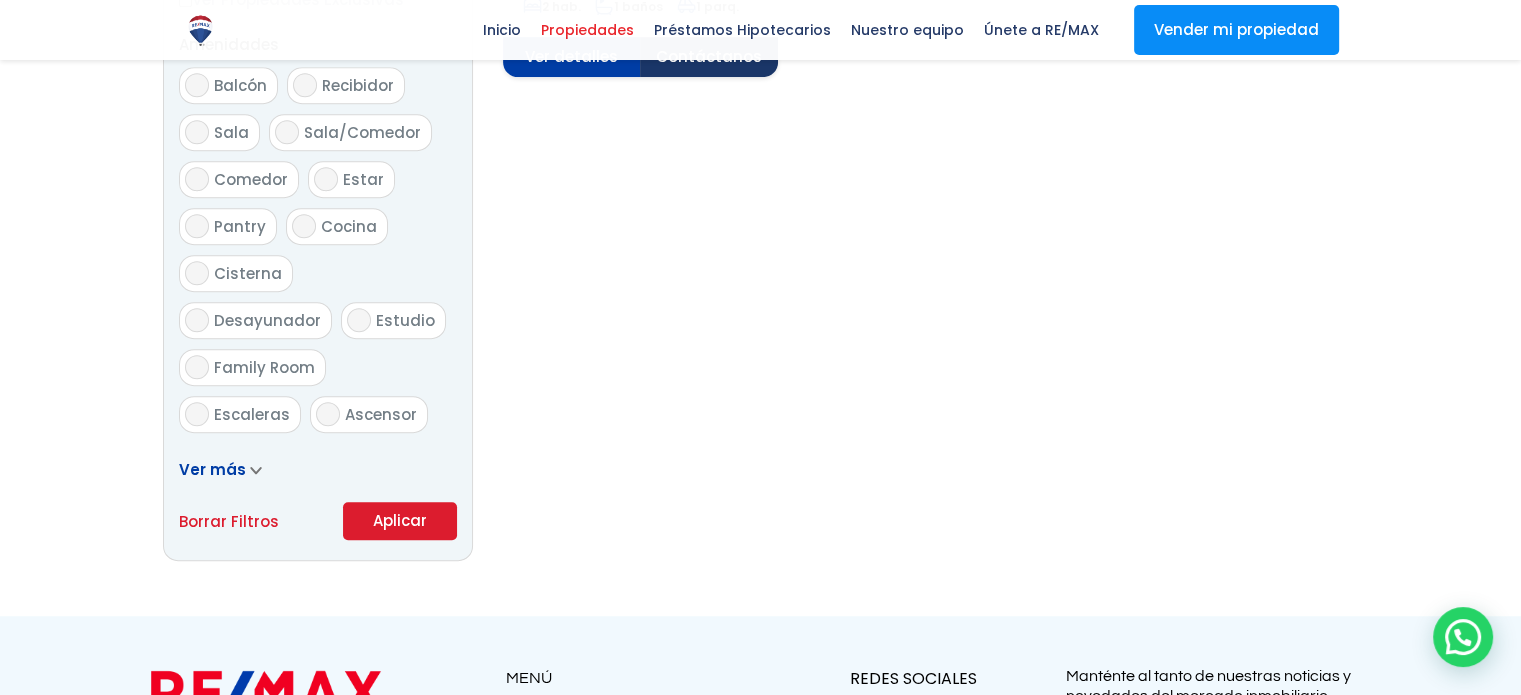 scroll, scrollTop: 1082, scrollLeft: 0, axis: vertical 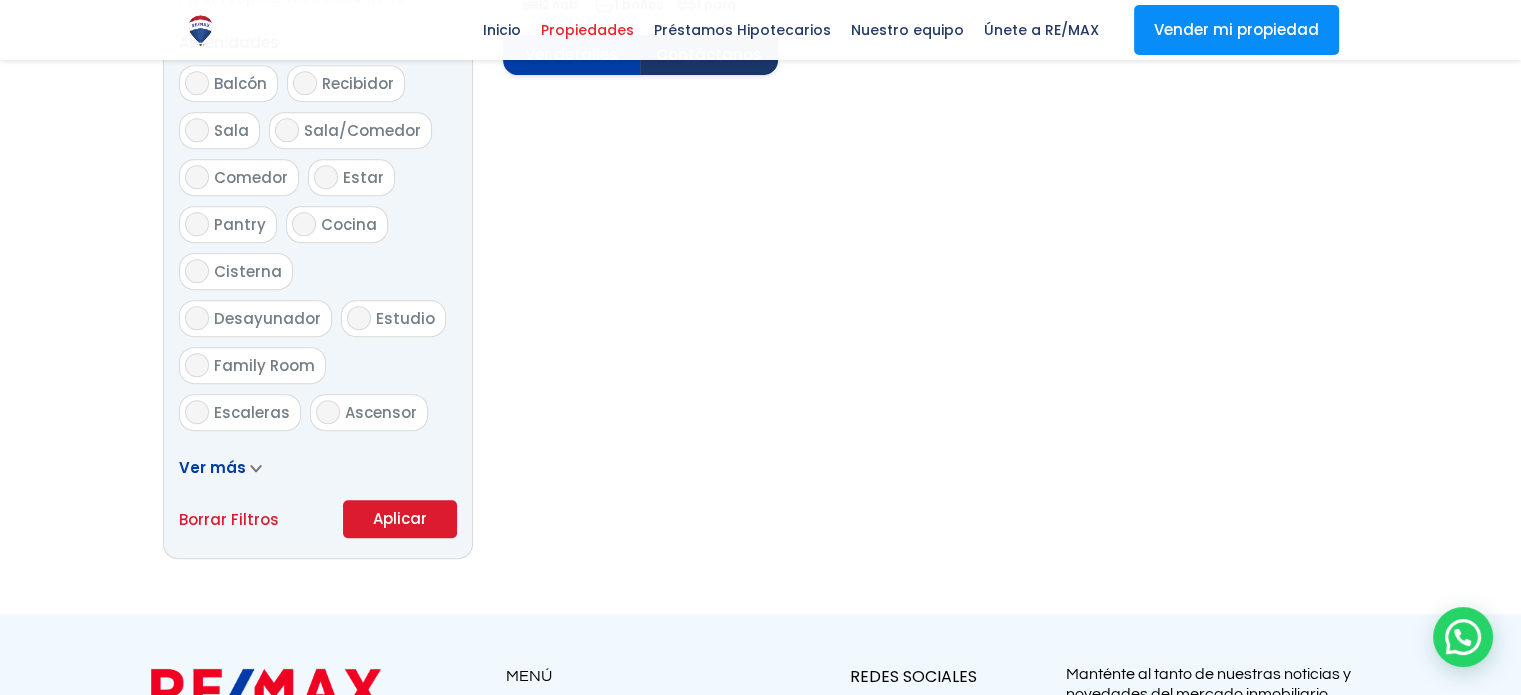 click on "Aplicar" at bounding box center [400, 519] 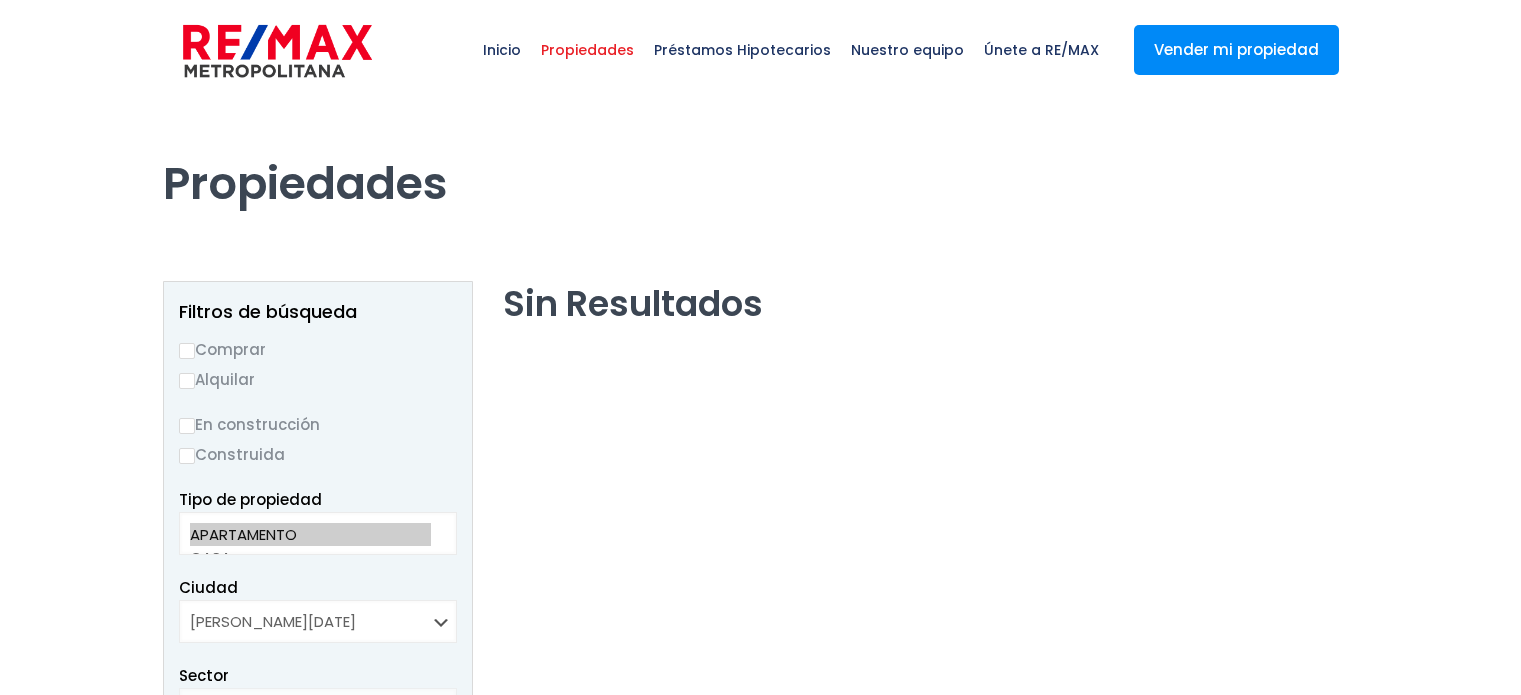 scroll, scrollTop: 0, scrollLeft: 0, axis: both 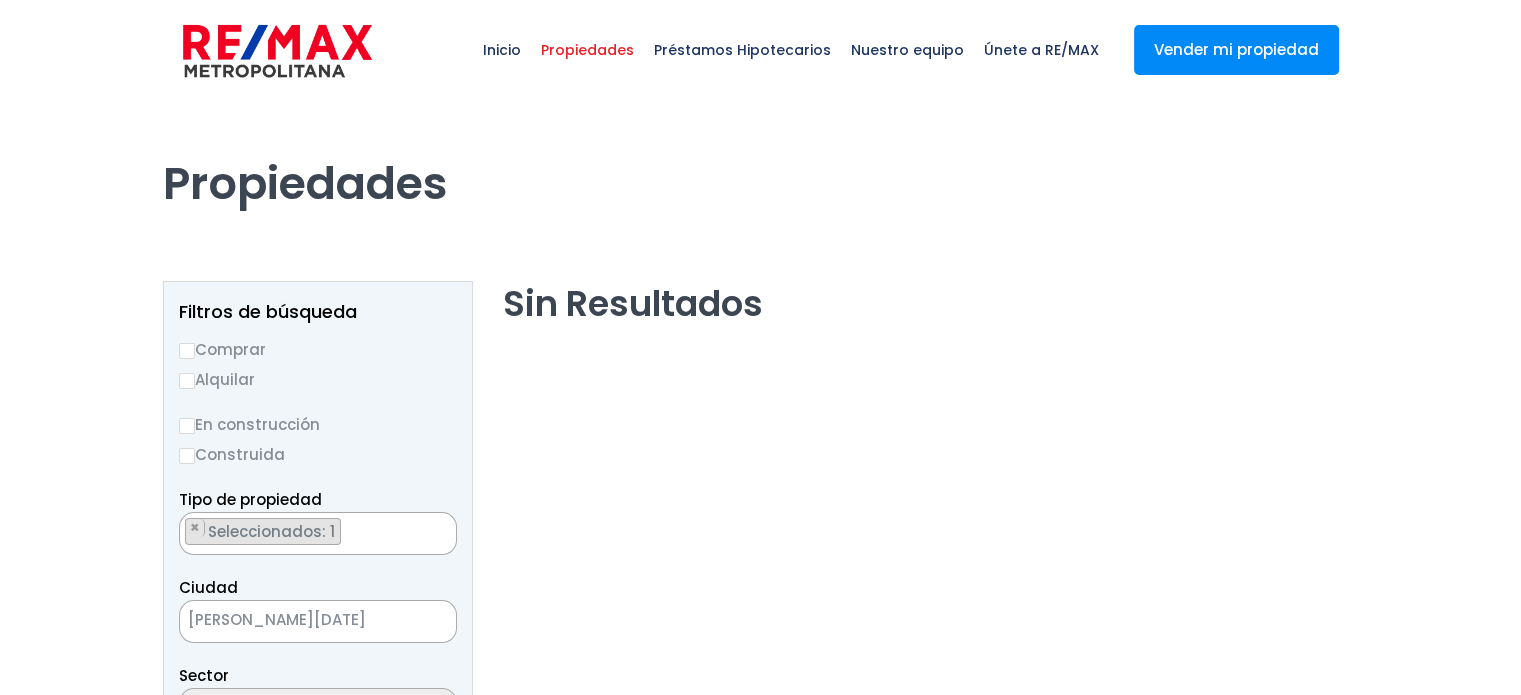 select 